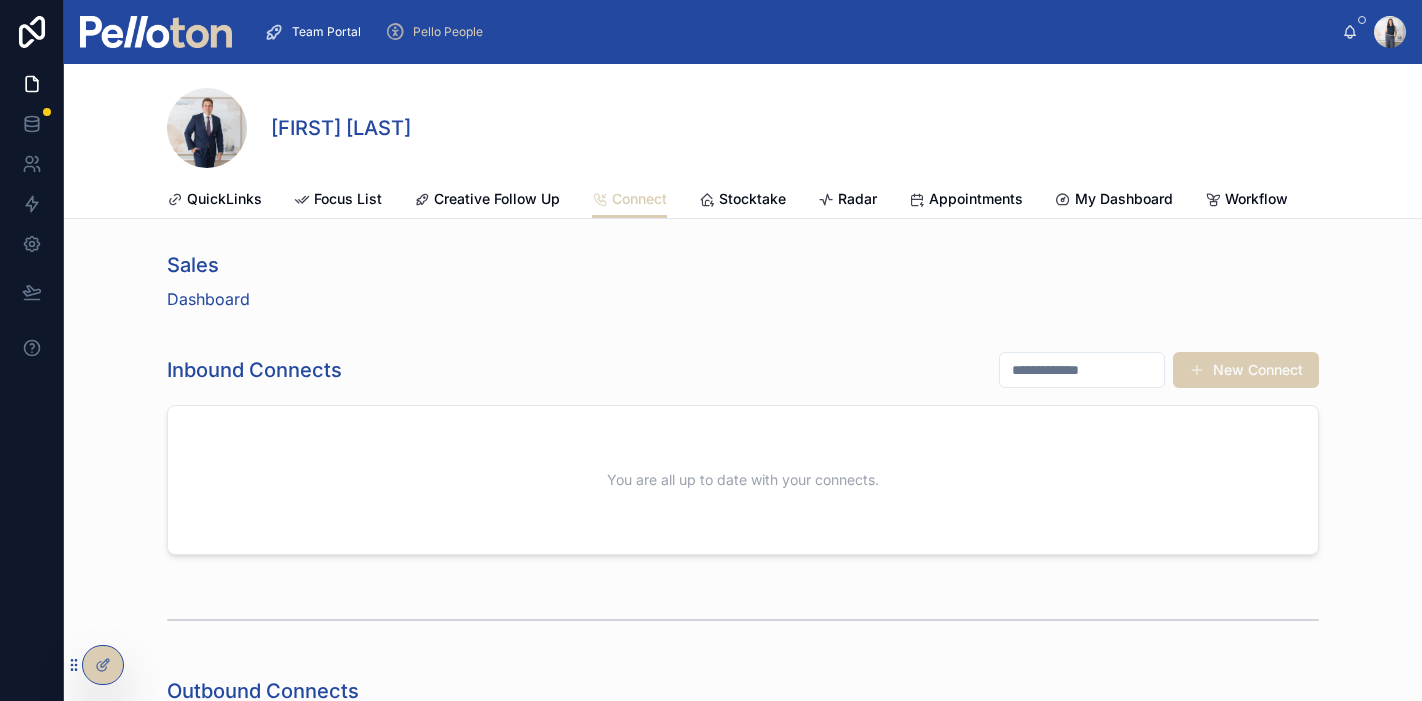 scroll, scrollTop: 0, scrollLeft: 0, axis: both 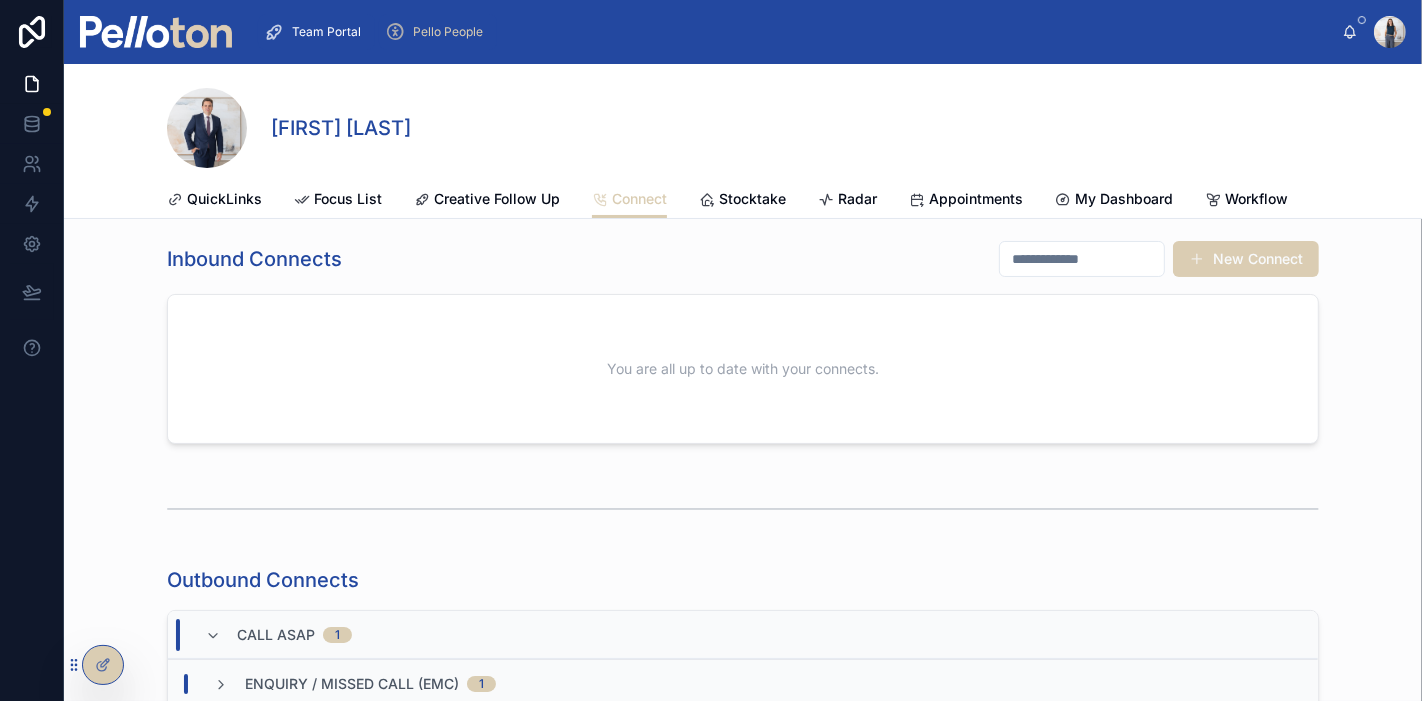 click on "Pello People" at bounding box center [438, 32] 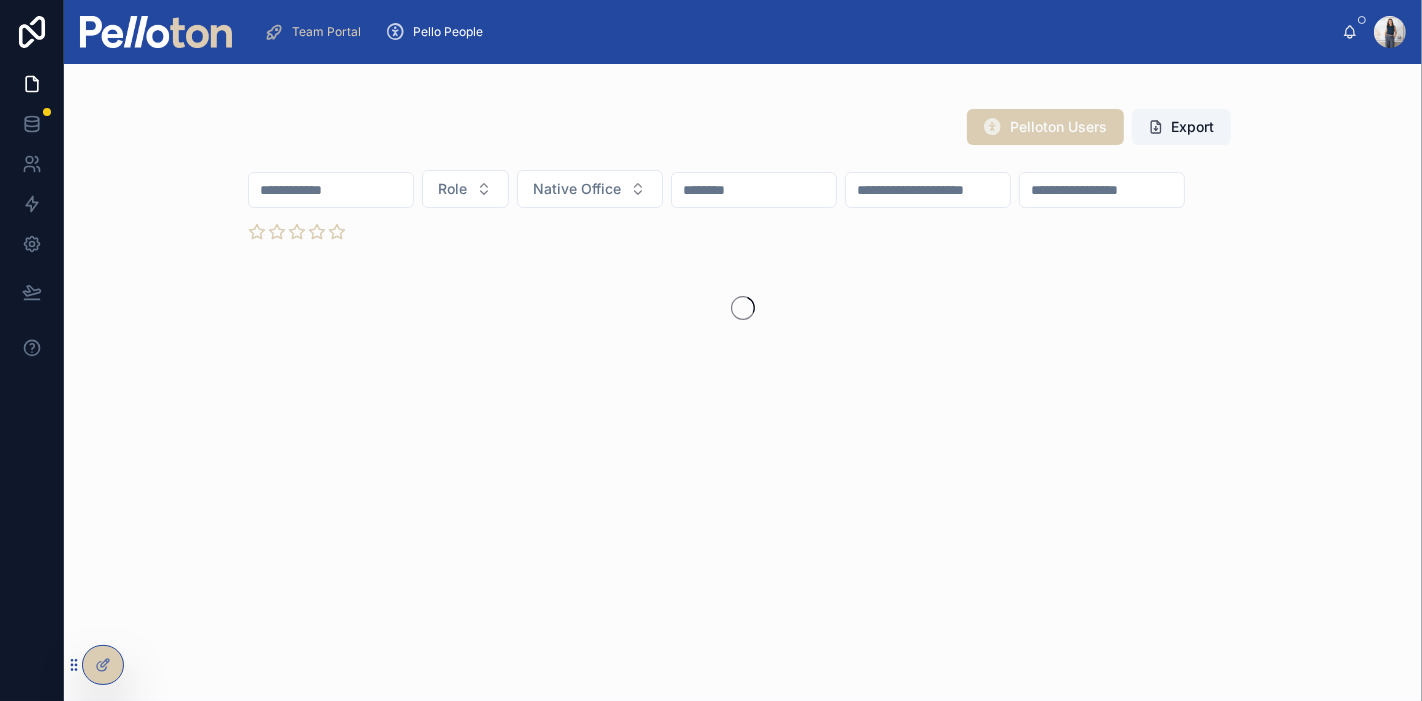 scroll, scrollTop: 0, scrollLeft: 0, axis: both 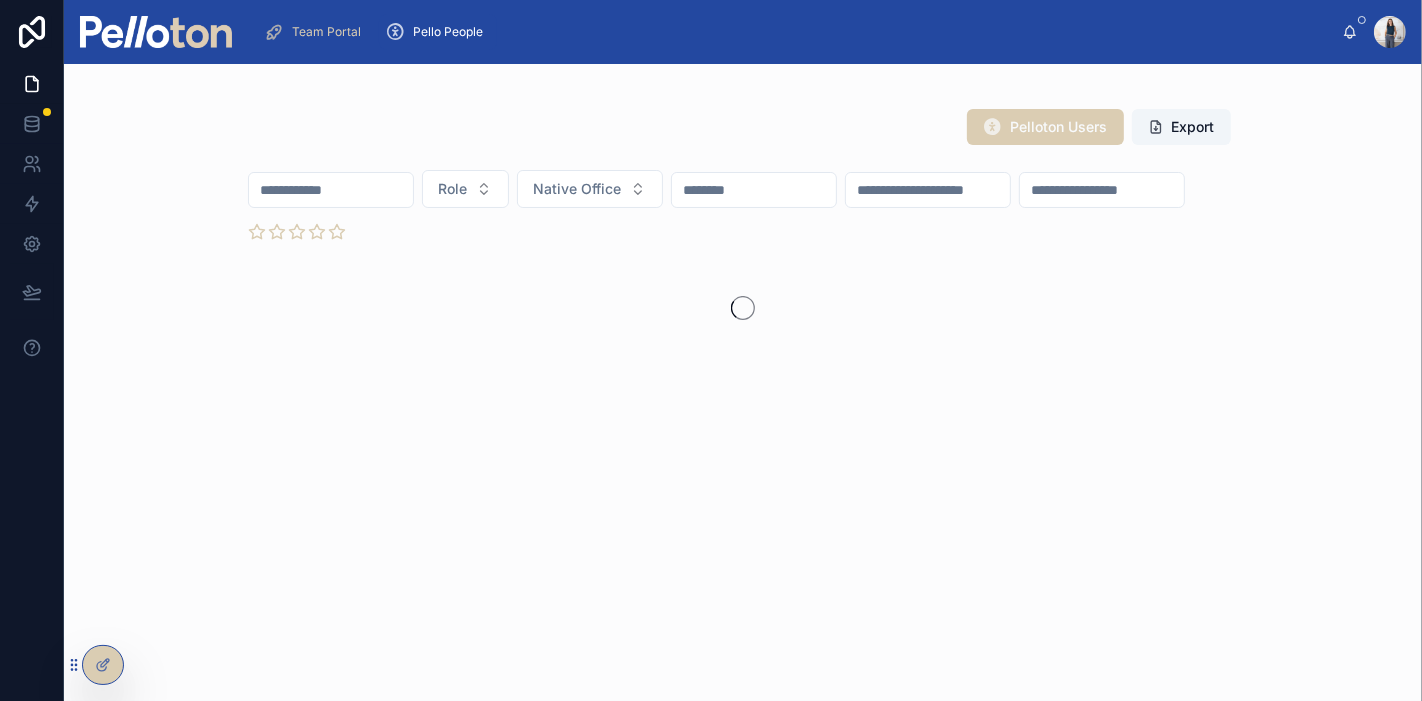 click at bounding box center (331, 190) 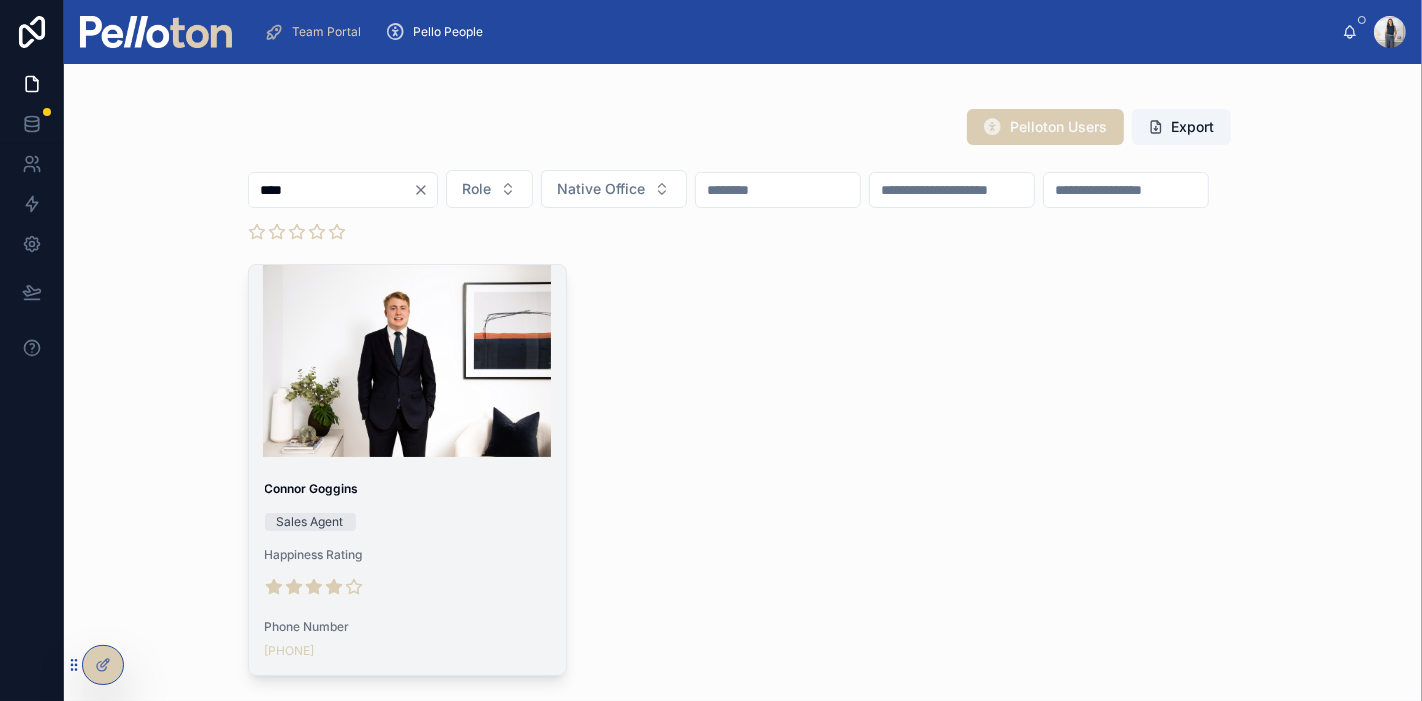 type on "****" 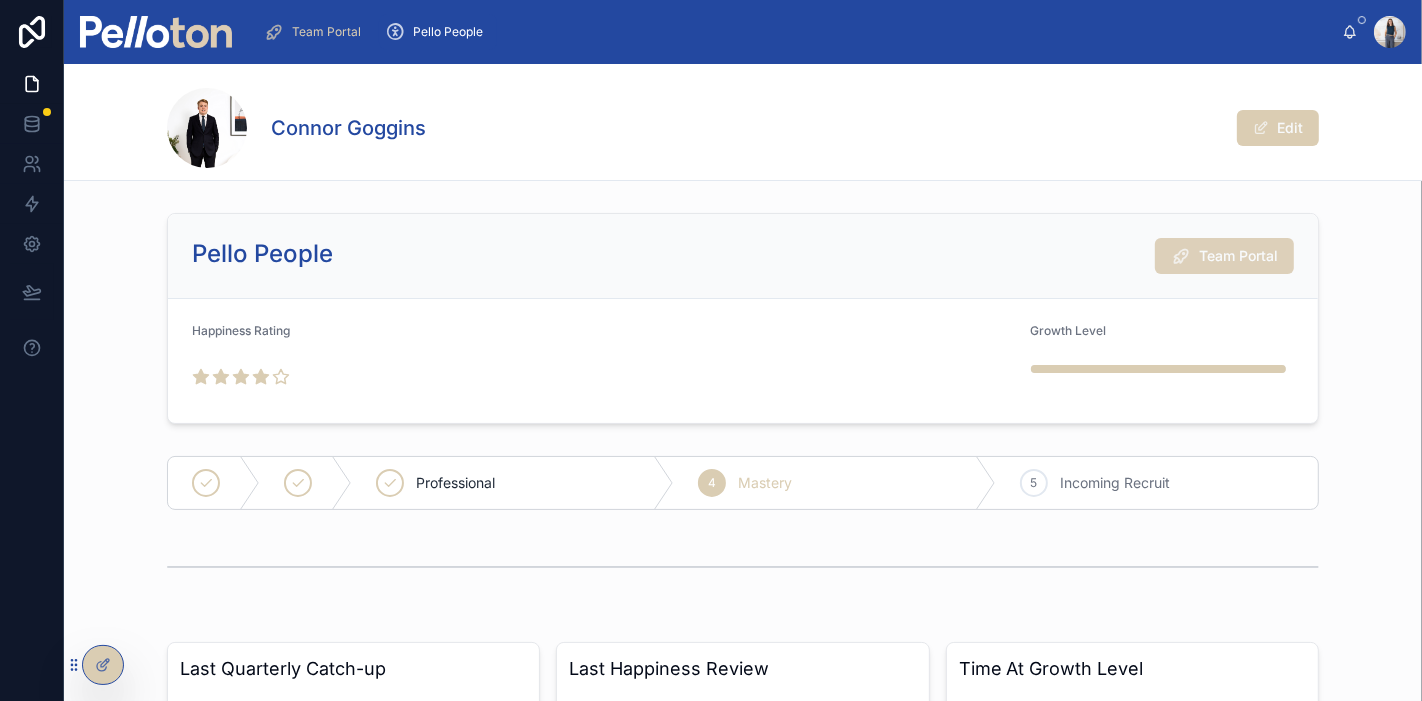 click on "Team Portal" at bounding box center (1238, 256) 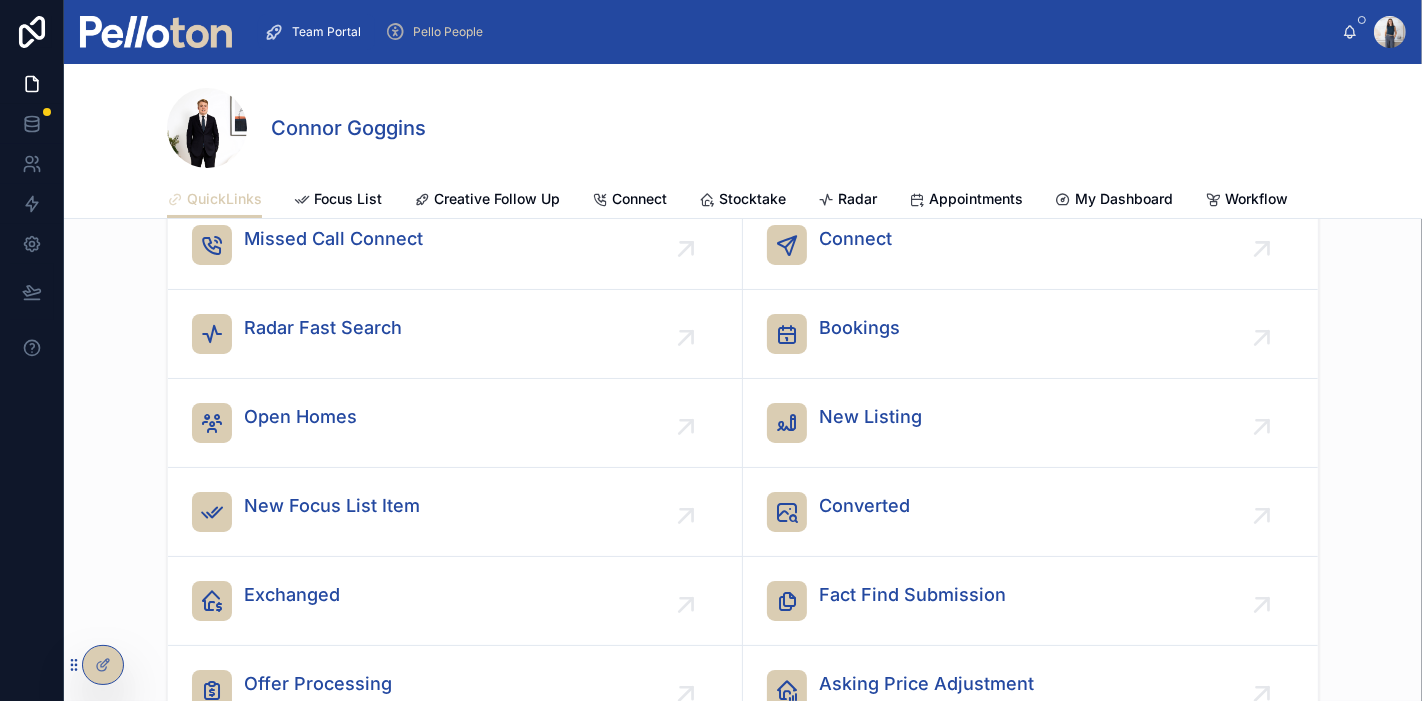 scroll, scrollTop: 0, scrollLeft: 0, axis: both 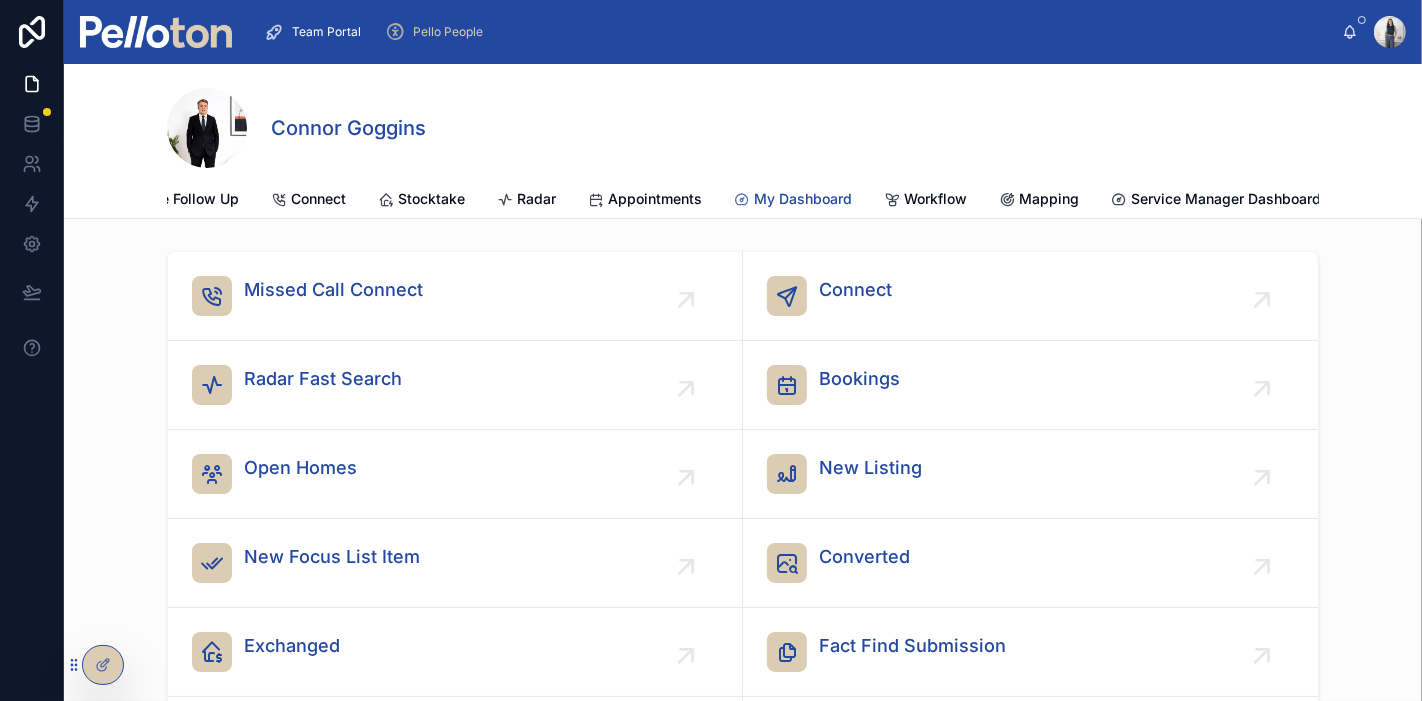 click on "My Dashboard" at bounding box center (803, 199) 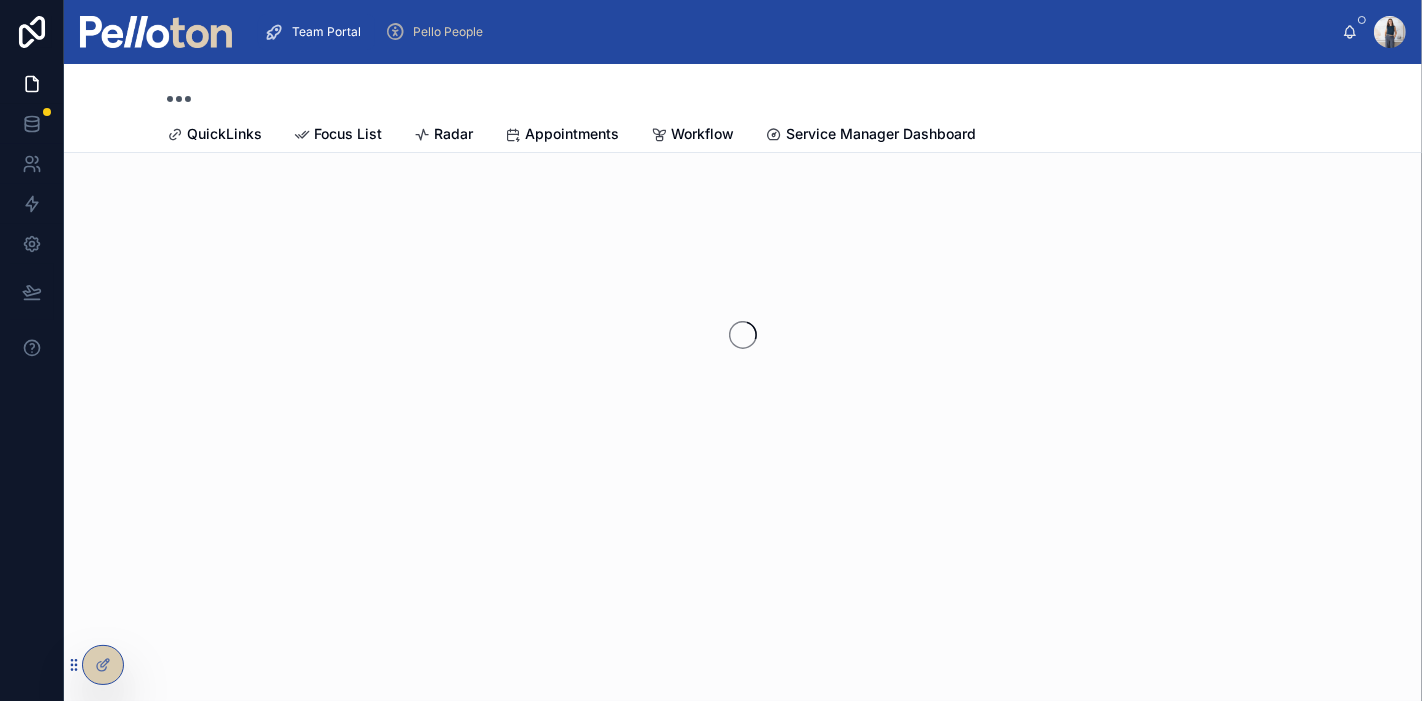 scroll, scrollTop: 0, scrollLeft: 0, axis: both 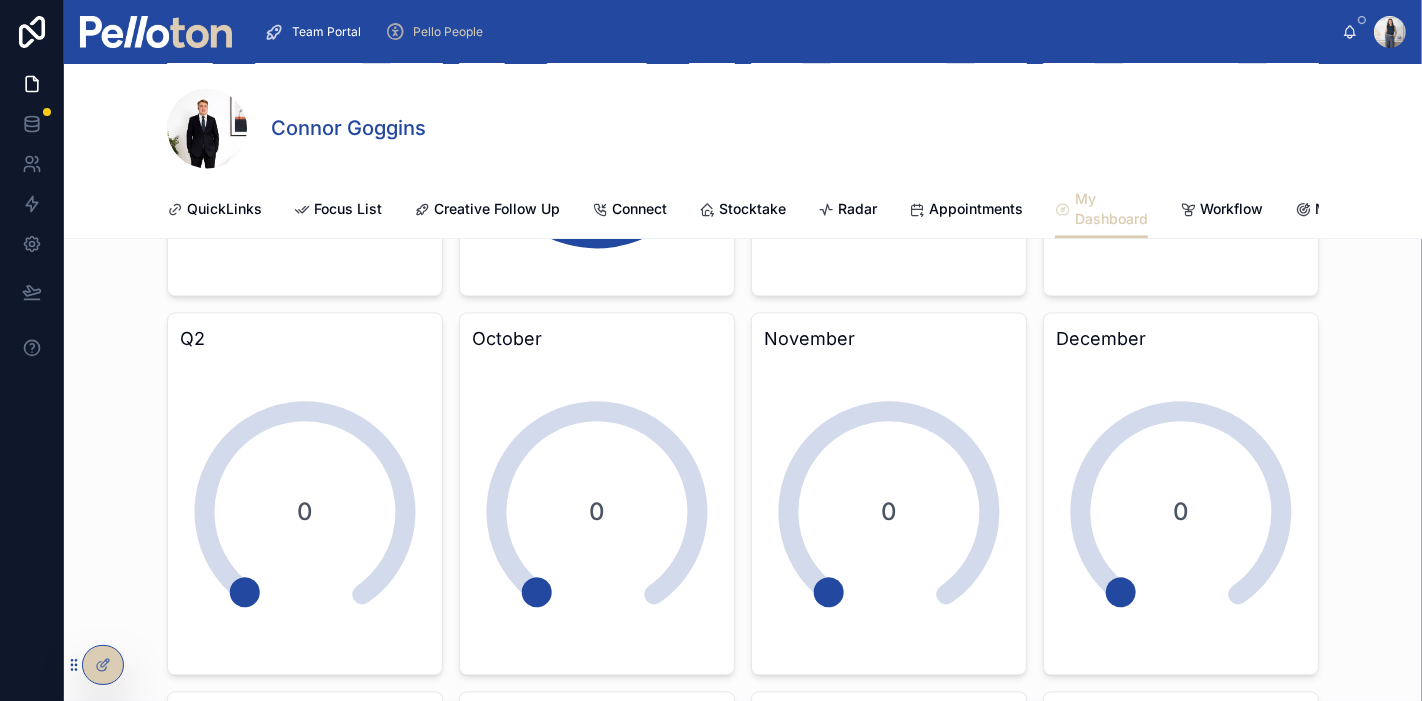 click on "0" at bounding box center [597, 511] 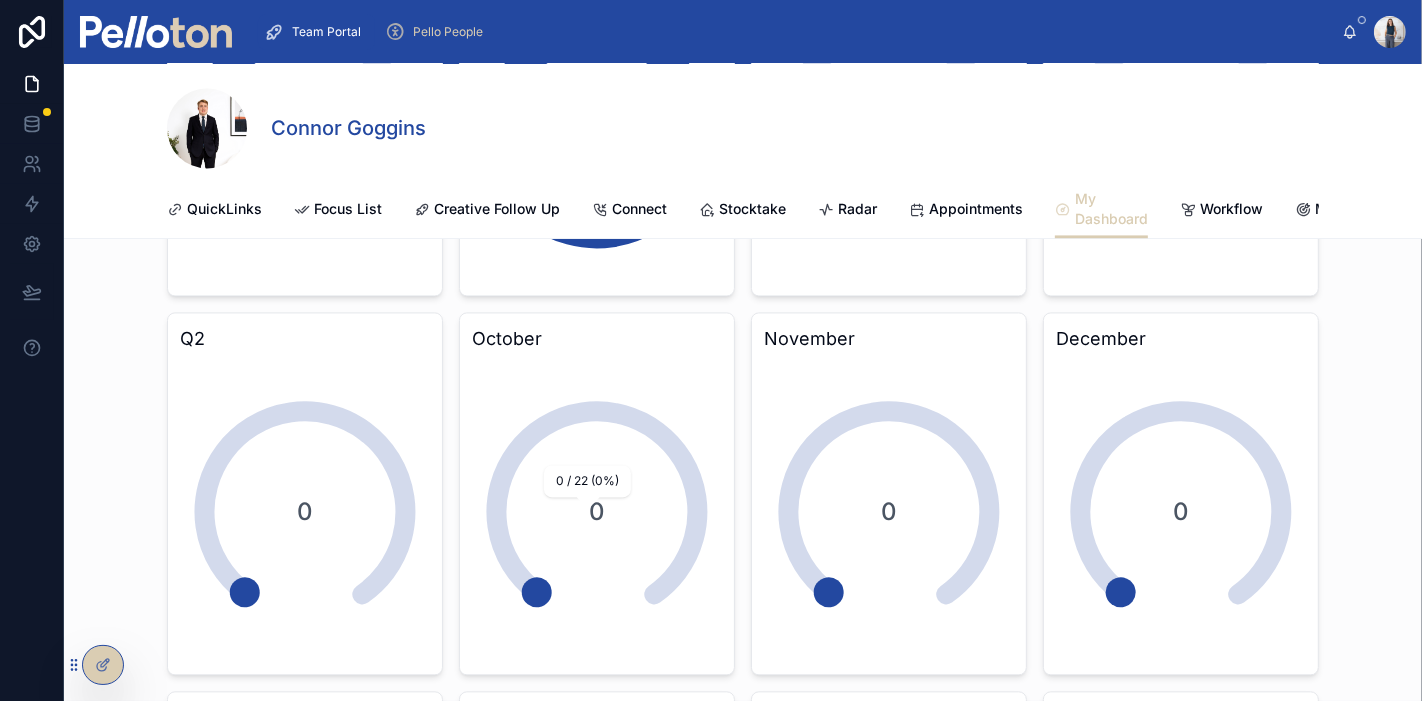 click on "0" at bounding box center [597, 512] 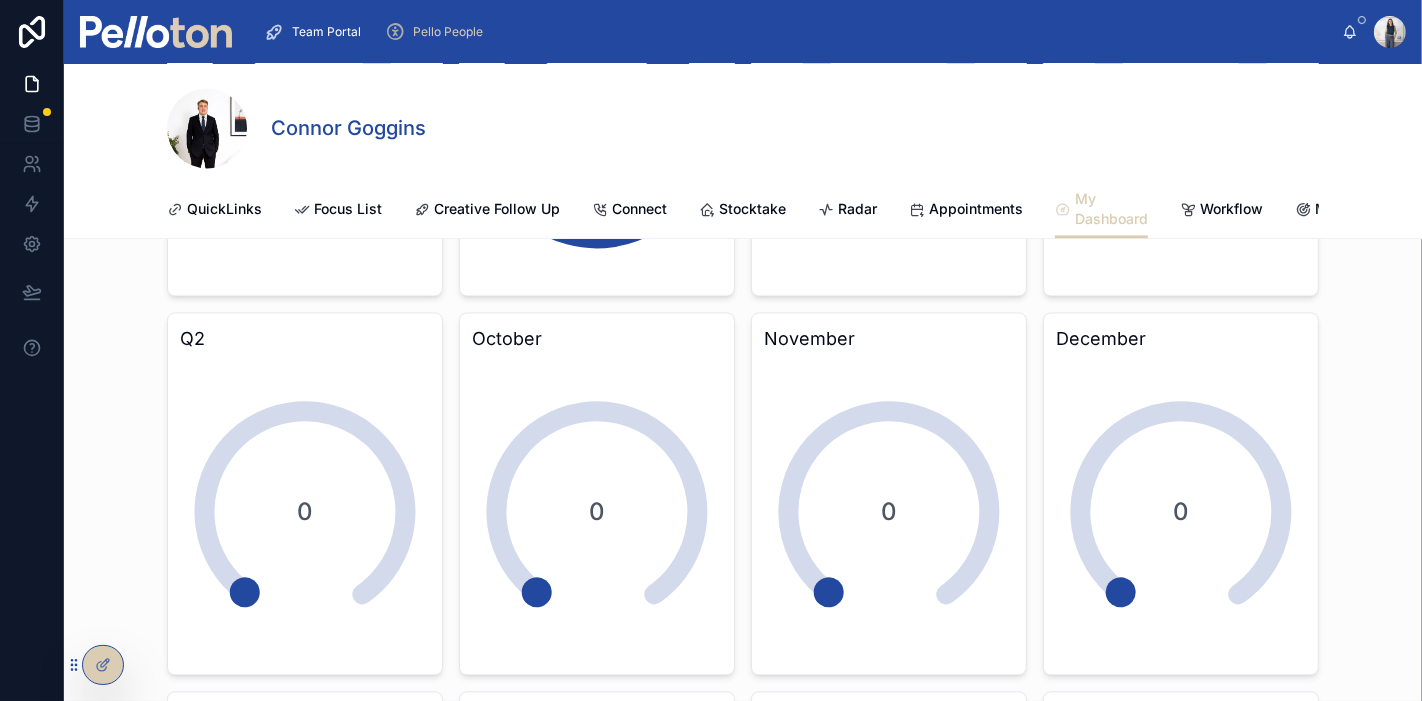 drag, startPoint x: 518, startPoint y: 598, endPoint x: 505, endPoint y: 572, distance: 29.068884 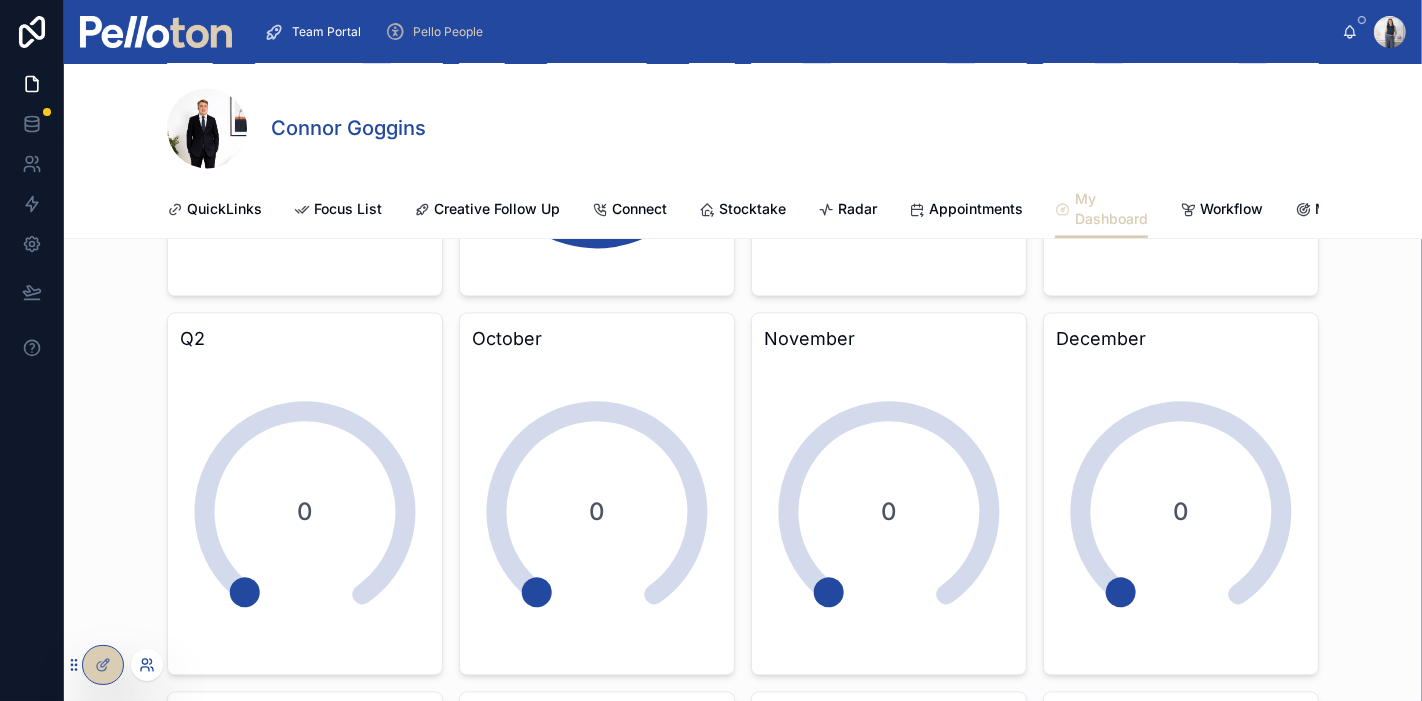 click 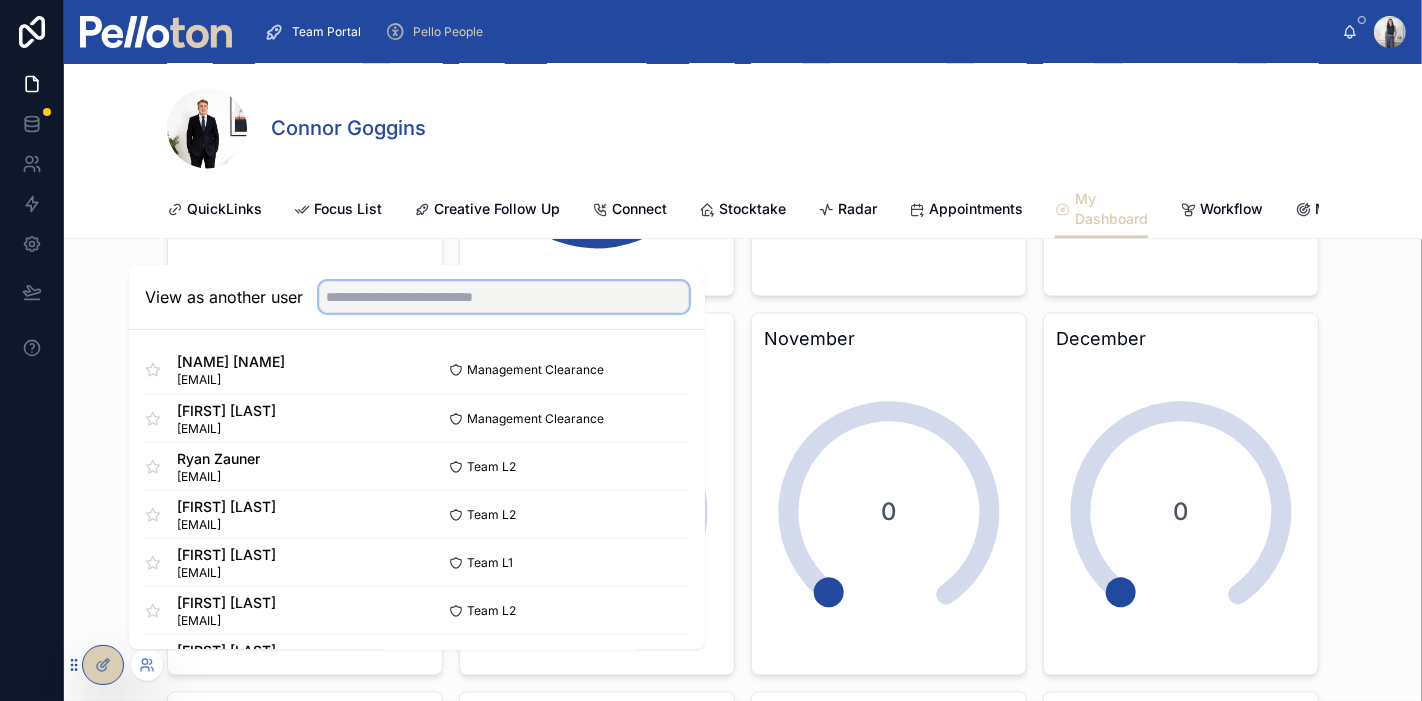 click at bounding box center [504, 297] 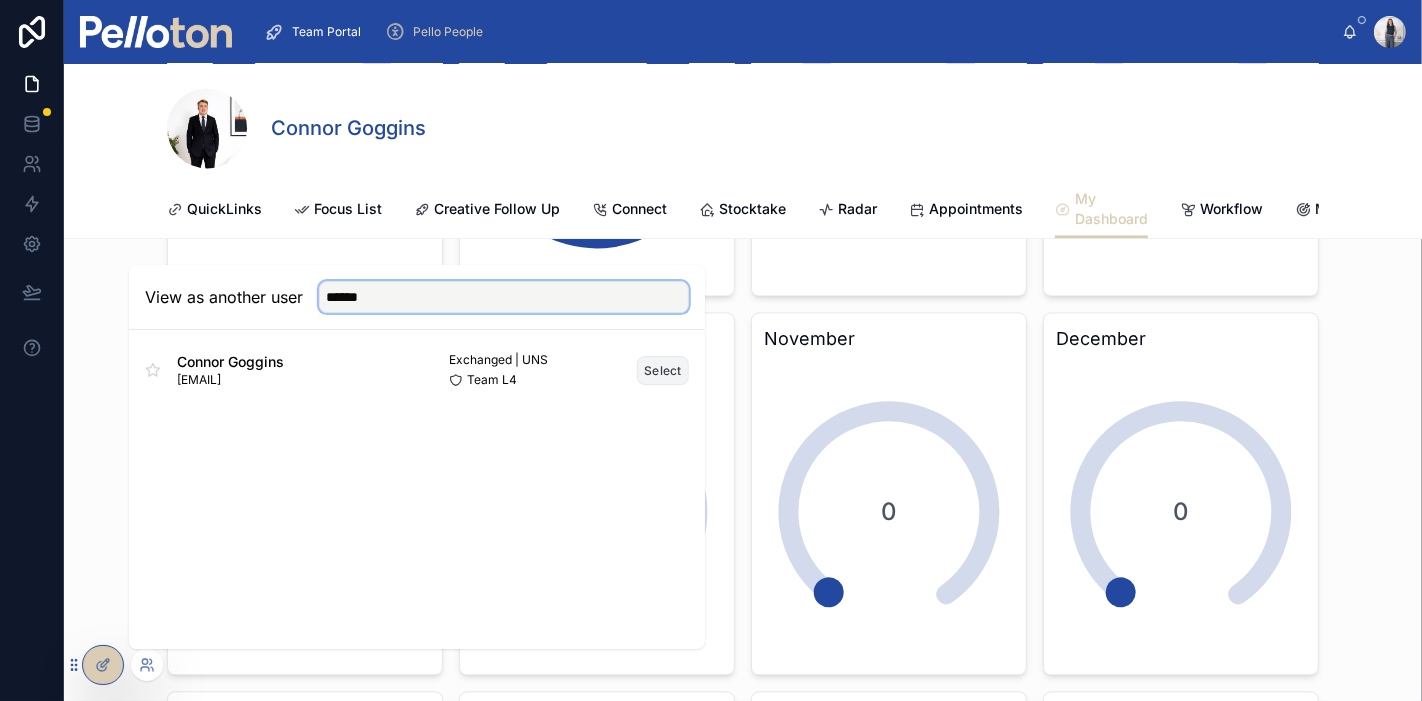 type on "******" 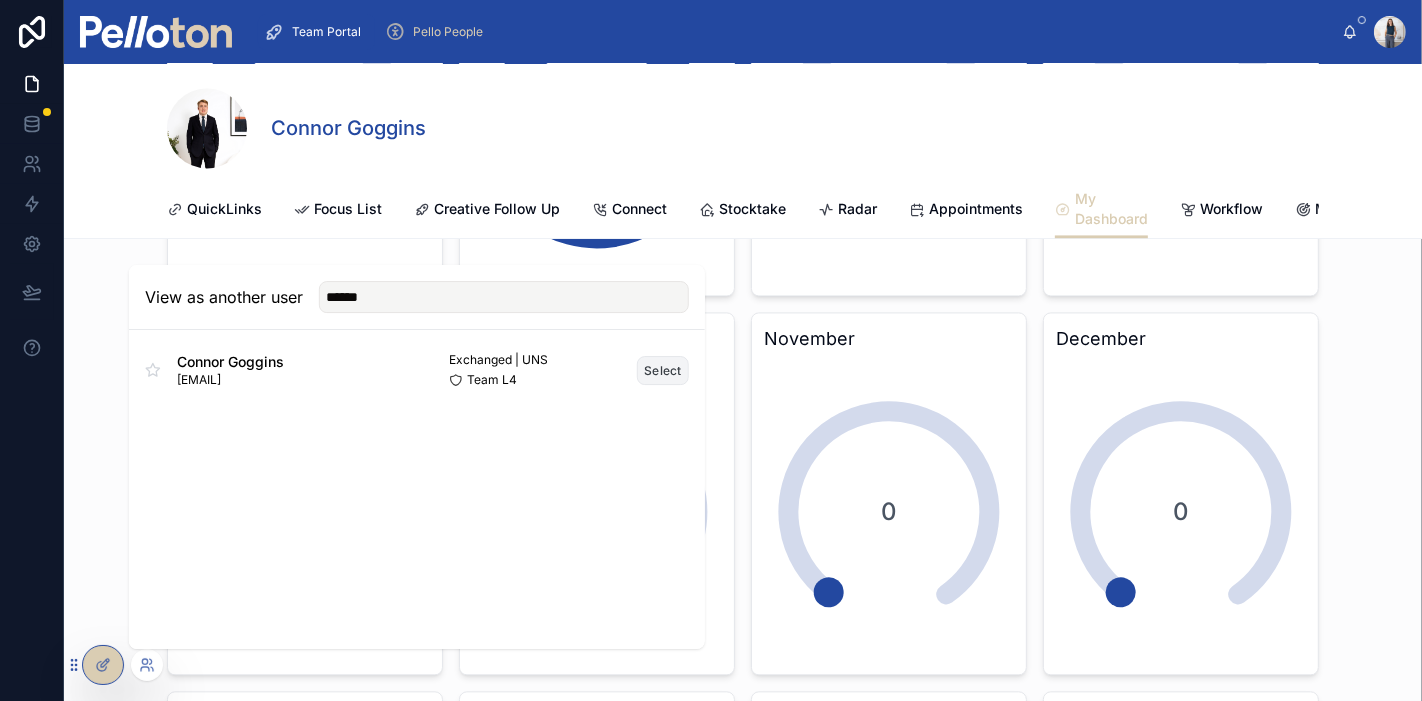 click on "Select" at bounding box center [663, 370] 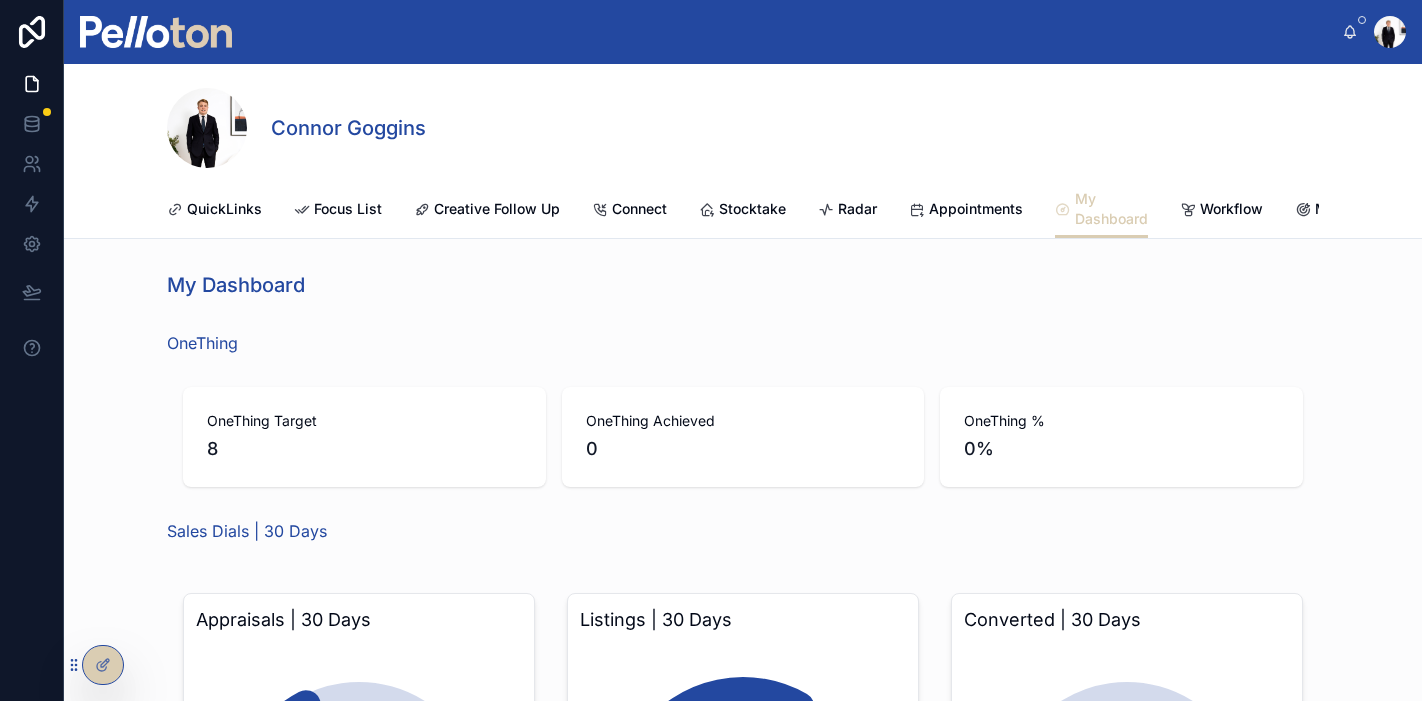 scroll, scrollTop: 0, scrollLeft: 0, axis: both 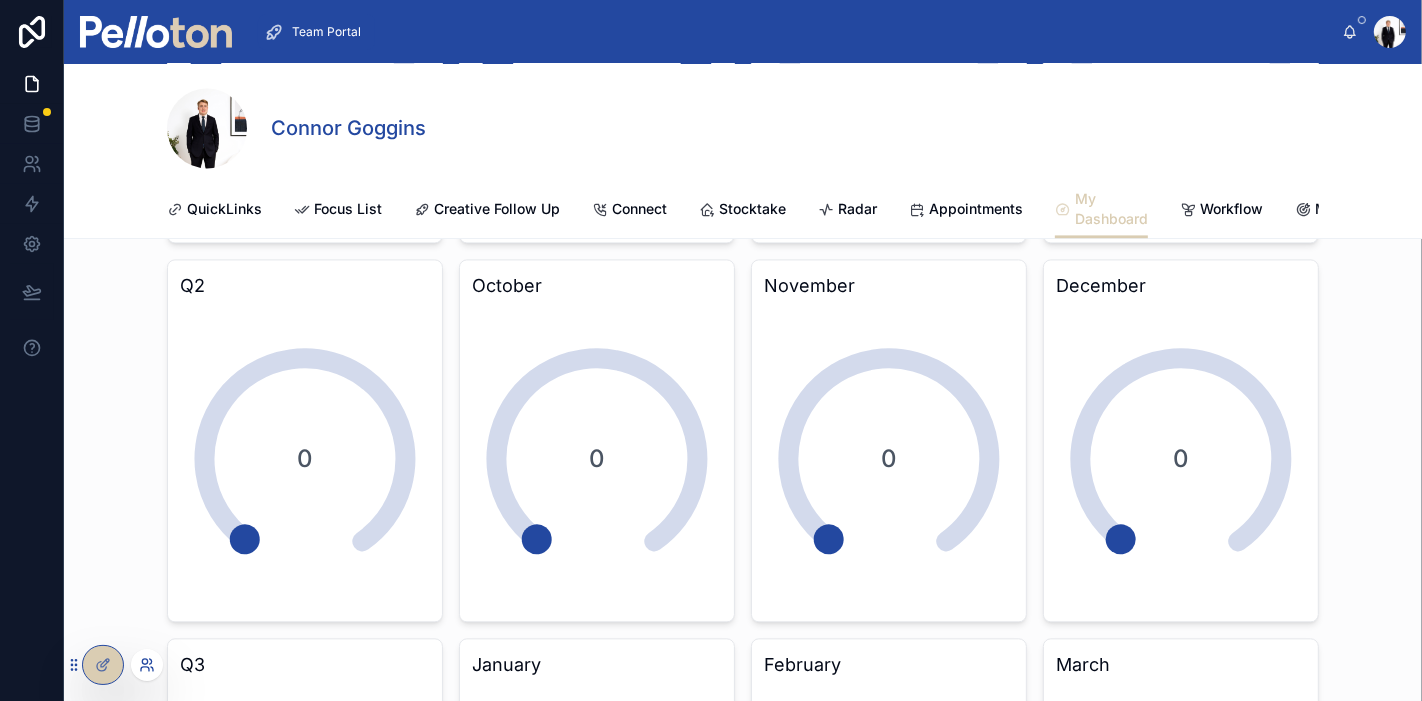 click 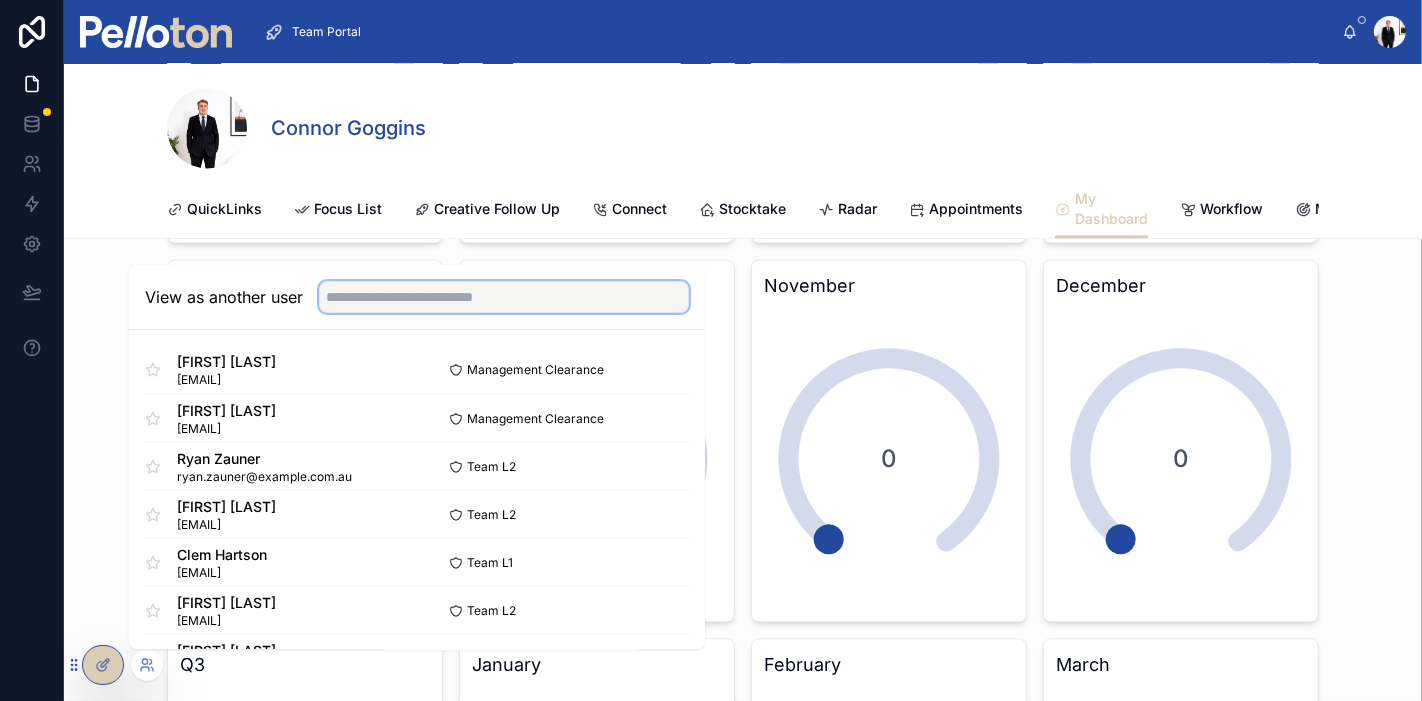 click at bounding box center [504, 297] 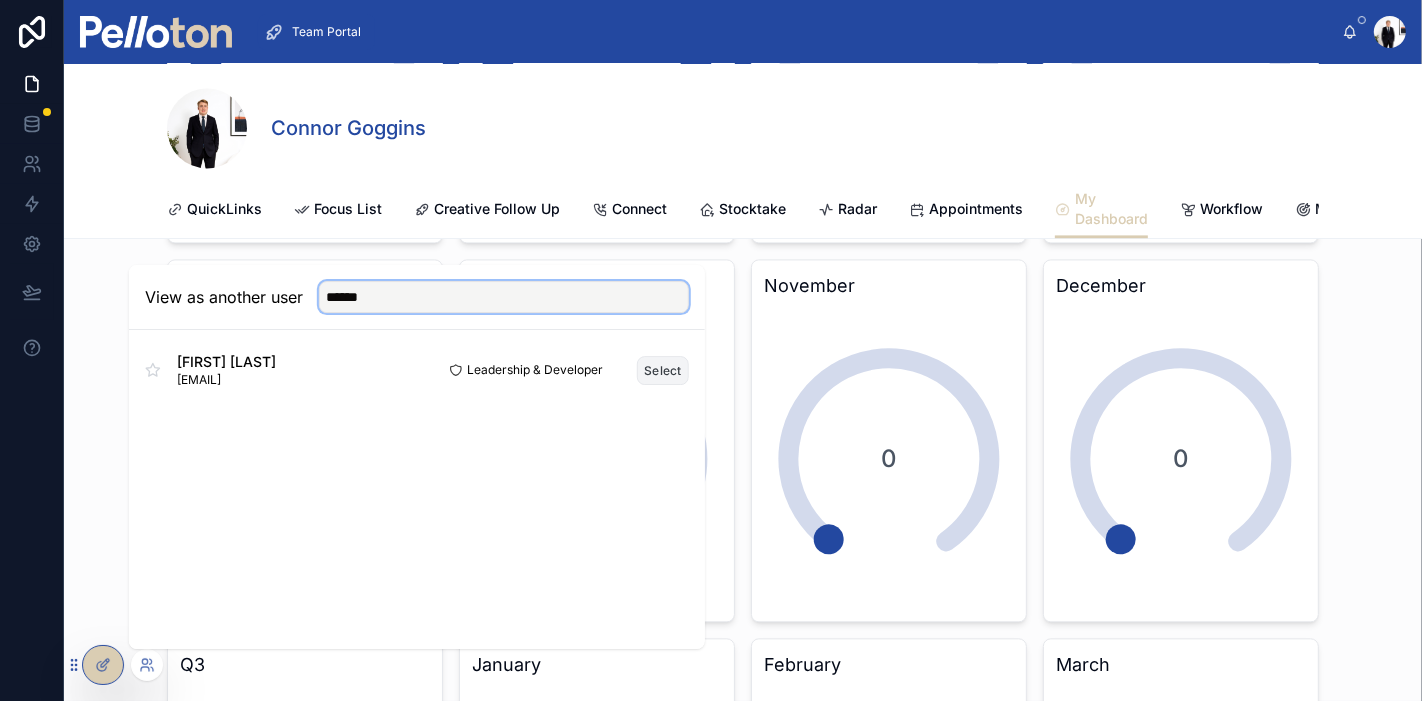 type on "******" 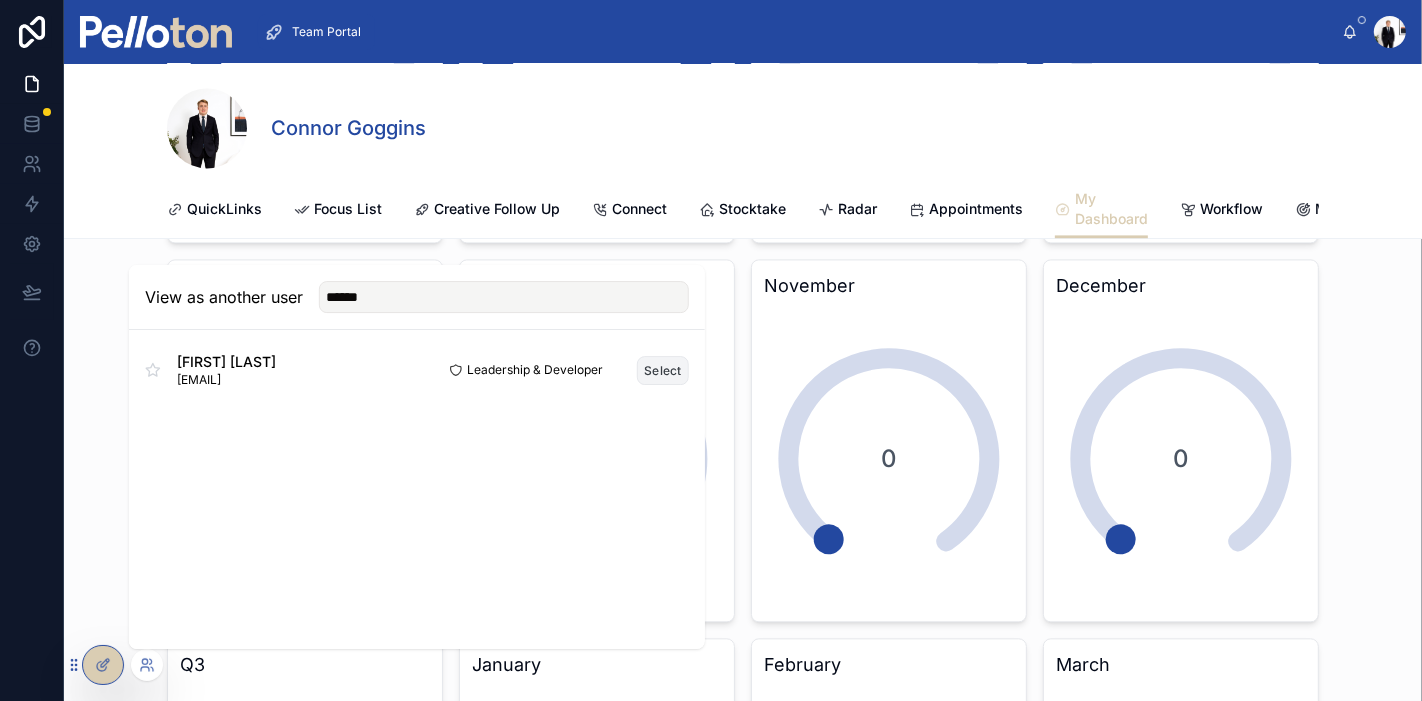 click on "Select" at bounding box center (663, 370) 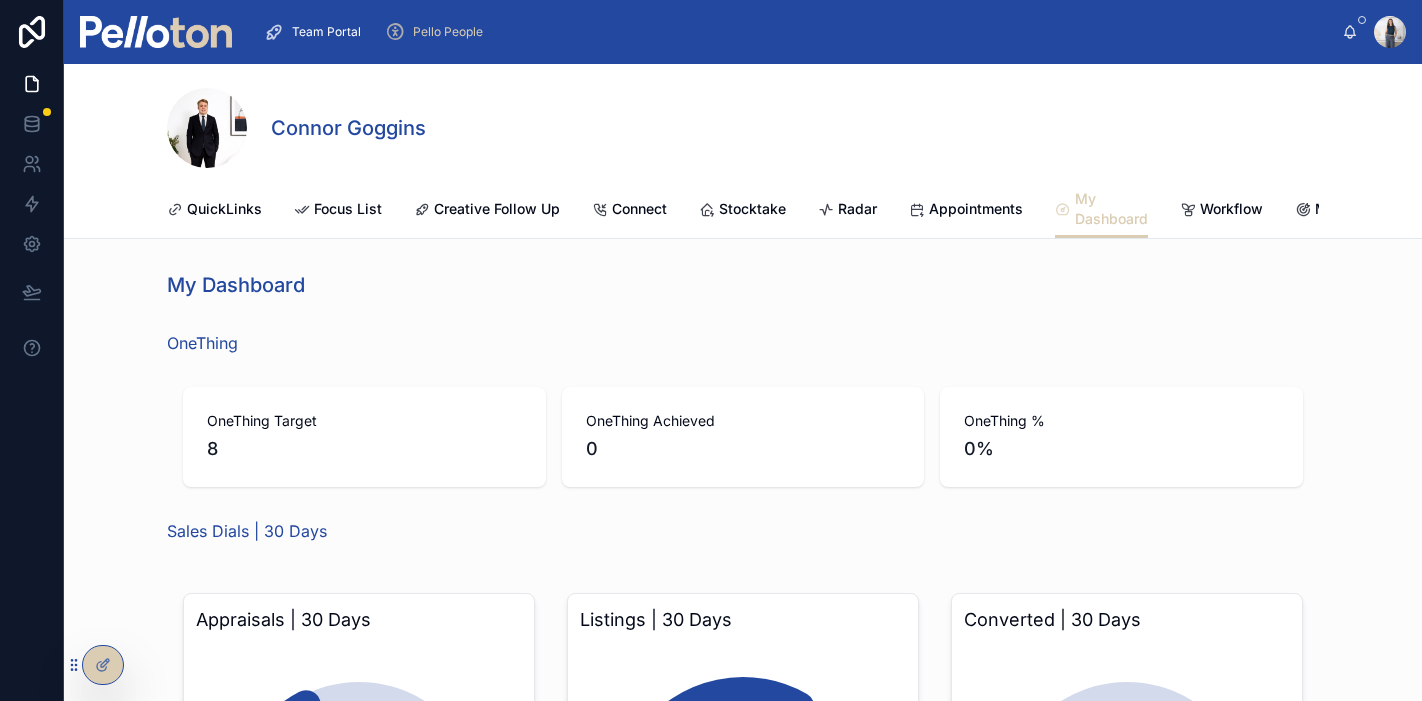 scroll, scrollTop: 0, scrollLeft: 0, axis: both 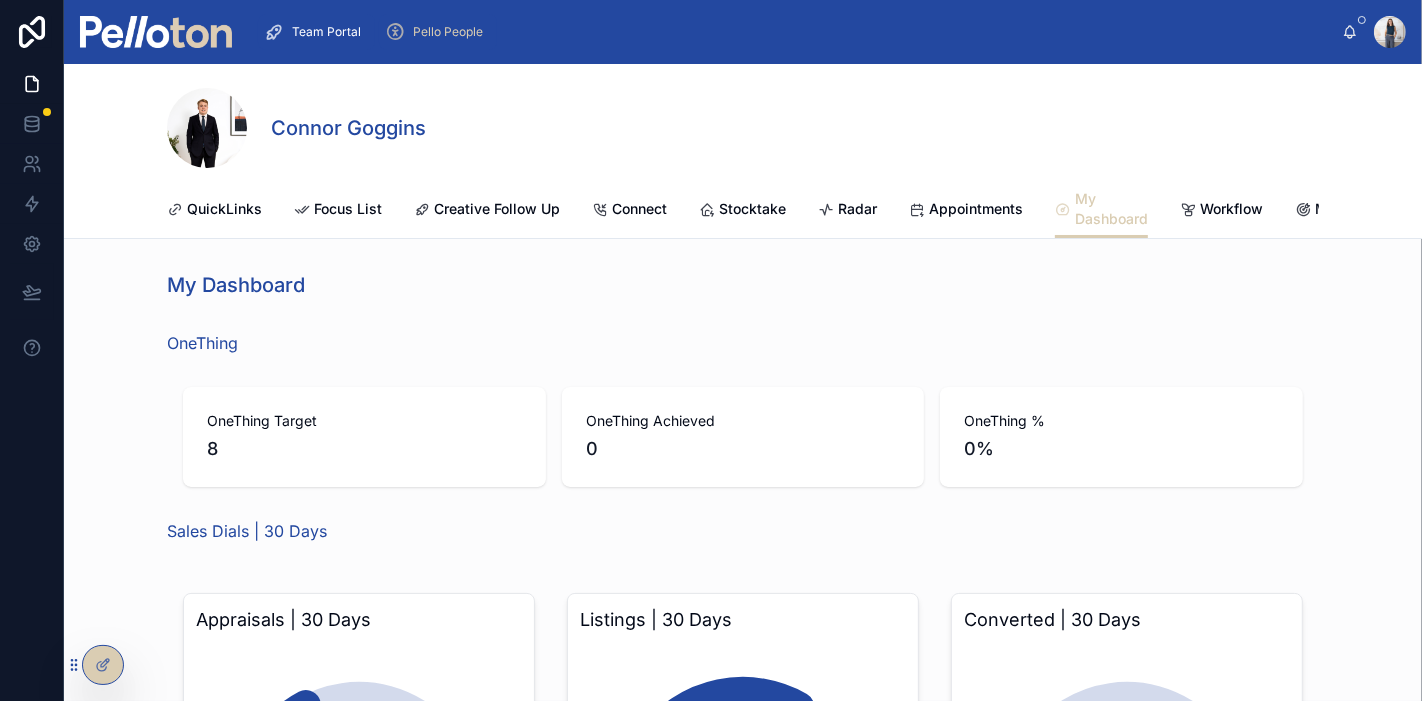 click on "Pello People" at bounding box center (448, 32) 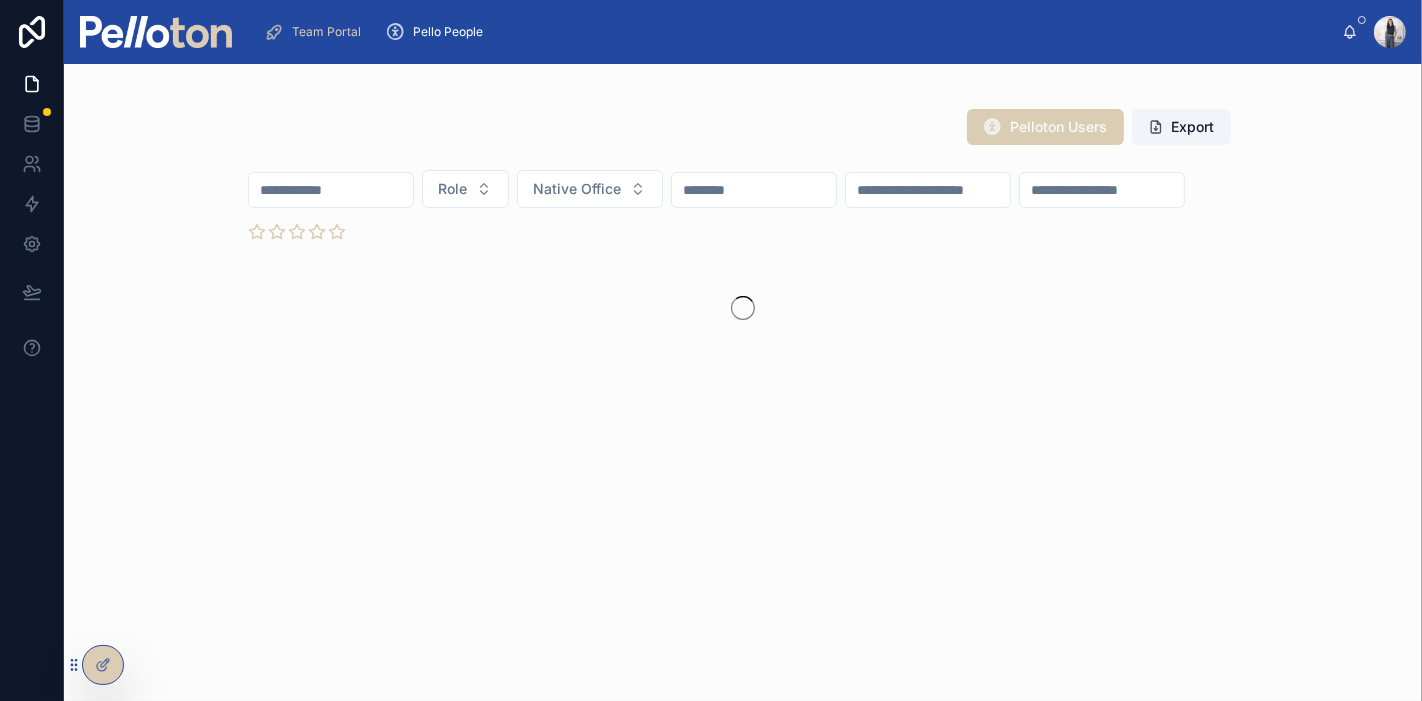 click on "Pello People" at bounding box center (448, 32) 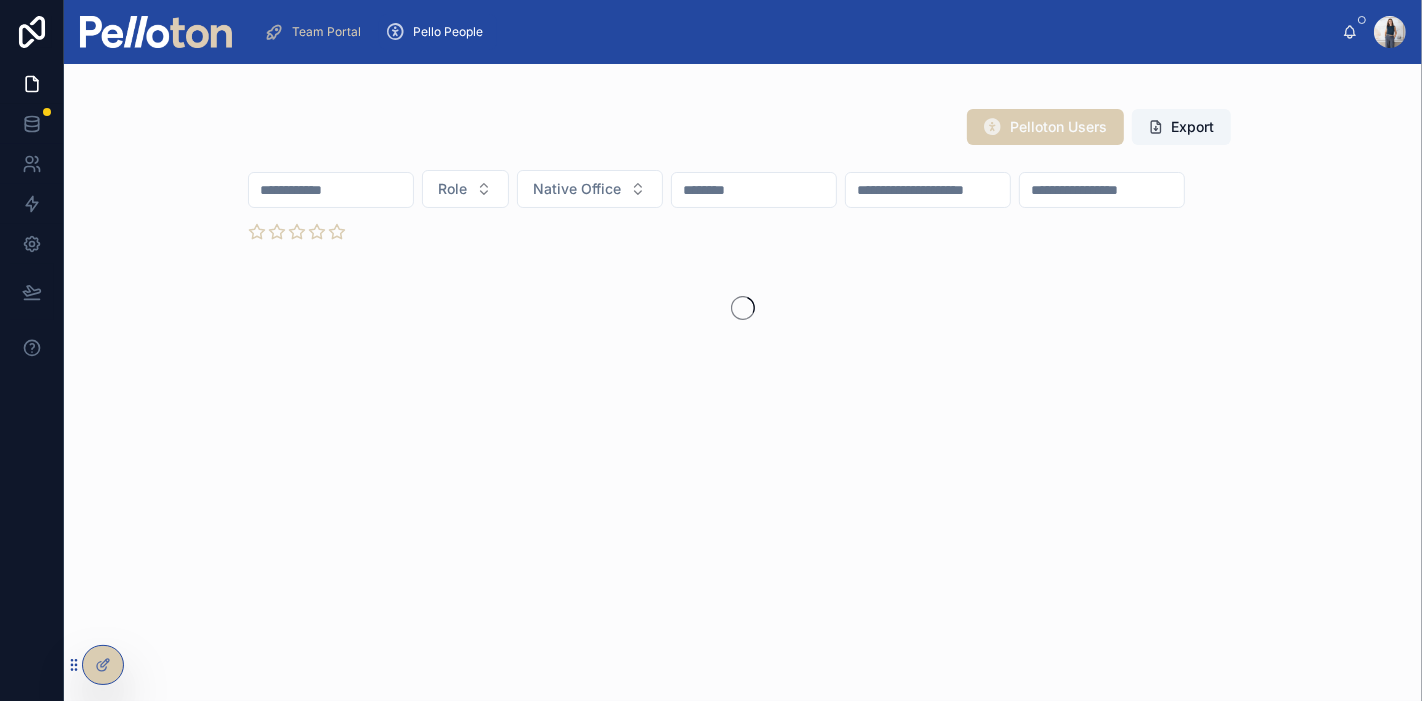 drag, startPoint x: 328, startPoint y: 188, endPoint x: 346, endPoint y: 186, distance: 18.110771 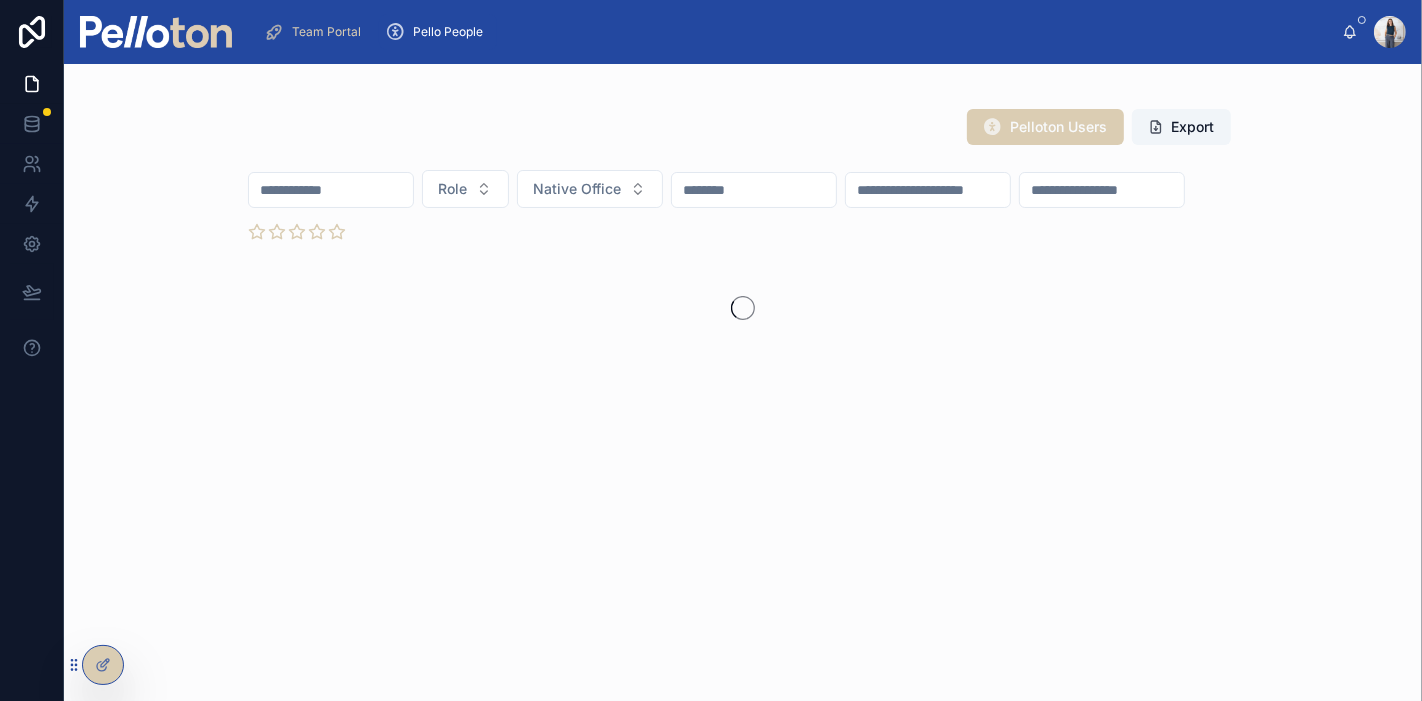 click at bounding box center (331, 190) 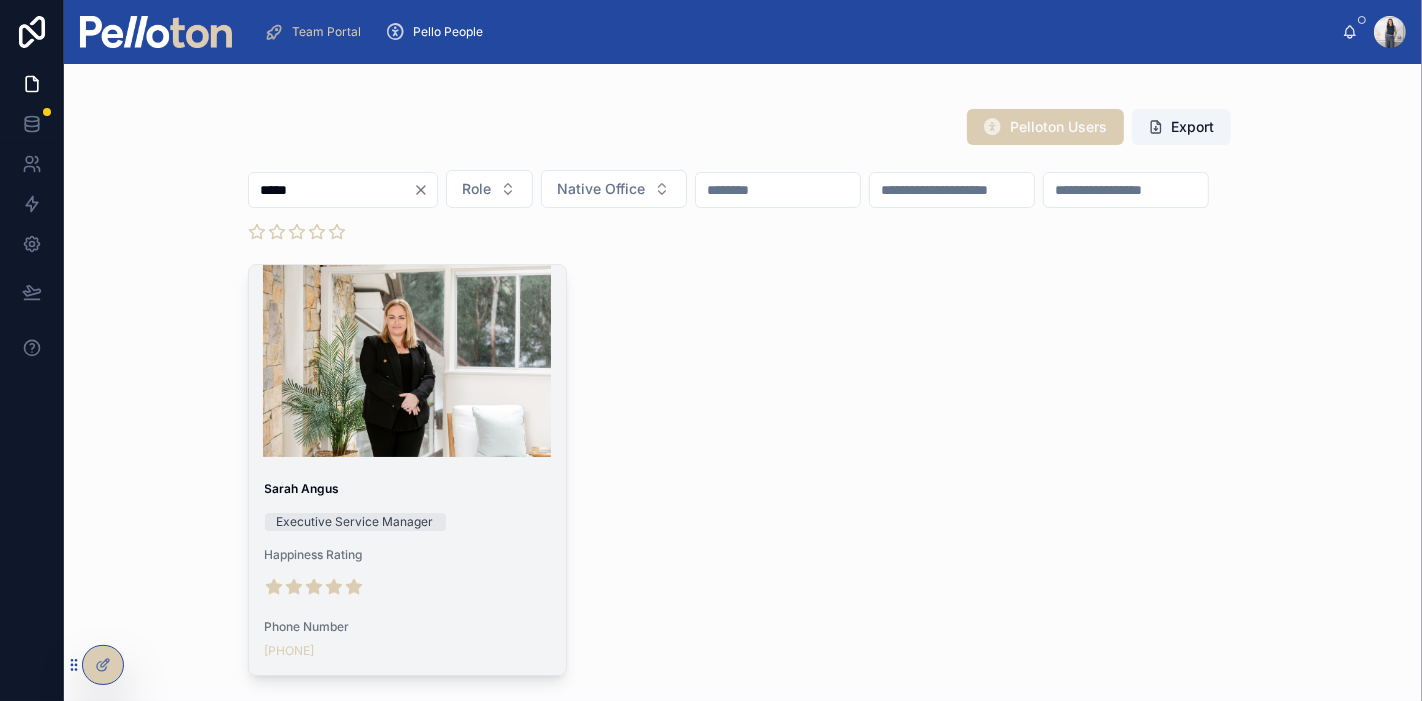 type on "*****" 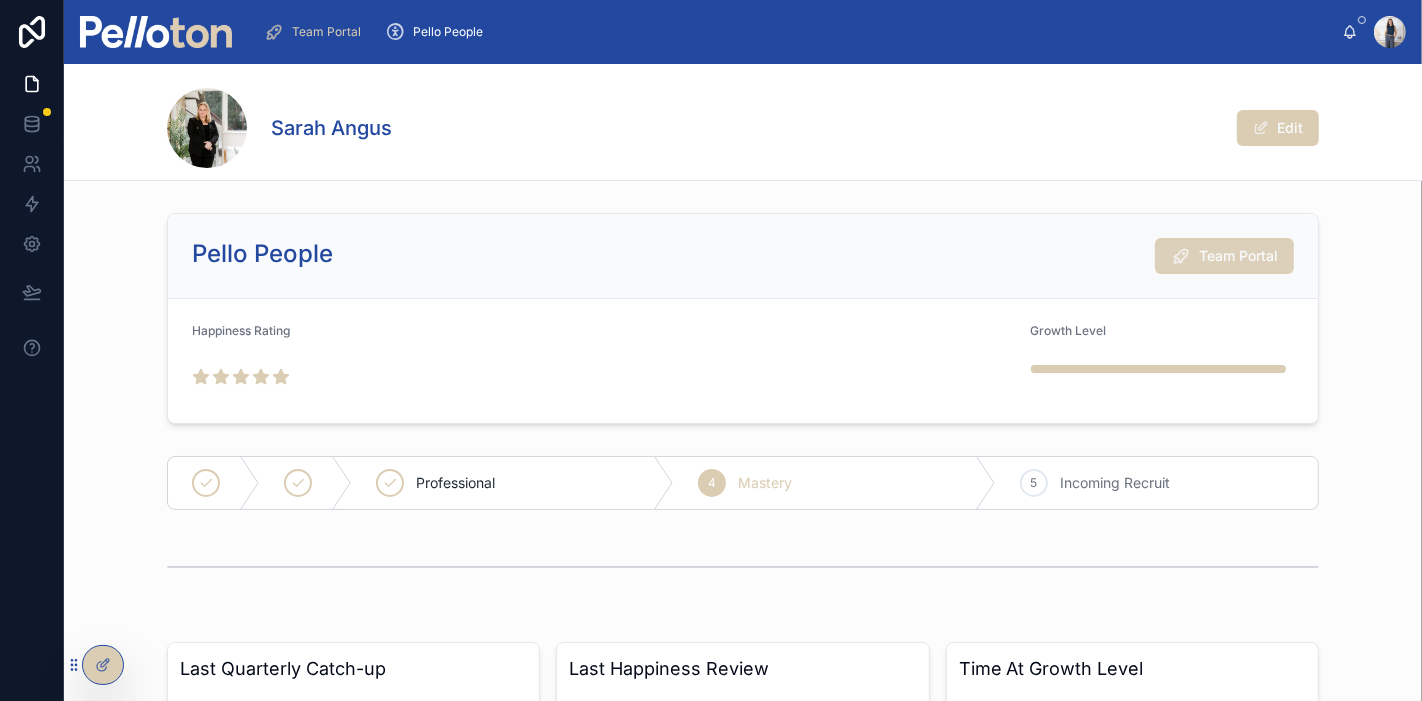 click on "Team Portal" at bounding box center (1238, 256) 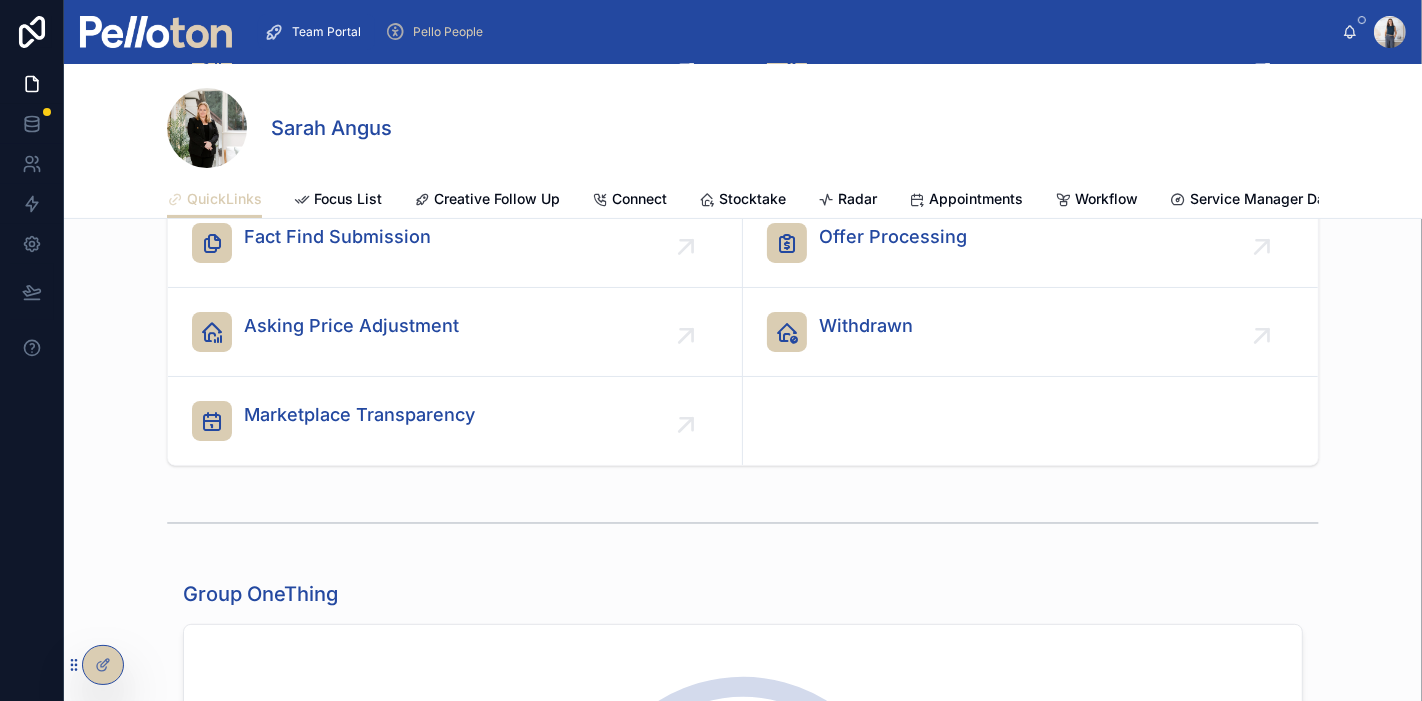 scroll, scrollTop: 444, scrollLeft: 0, axis: vertical 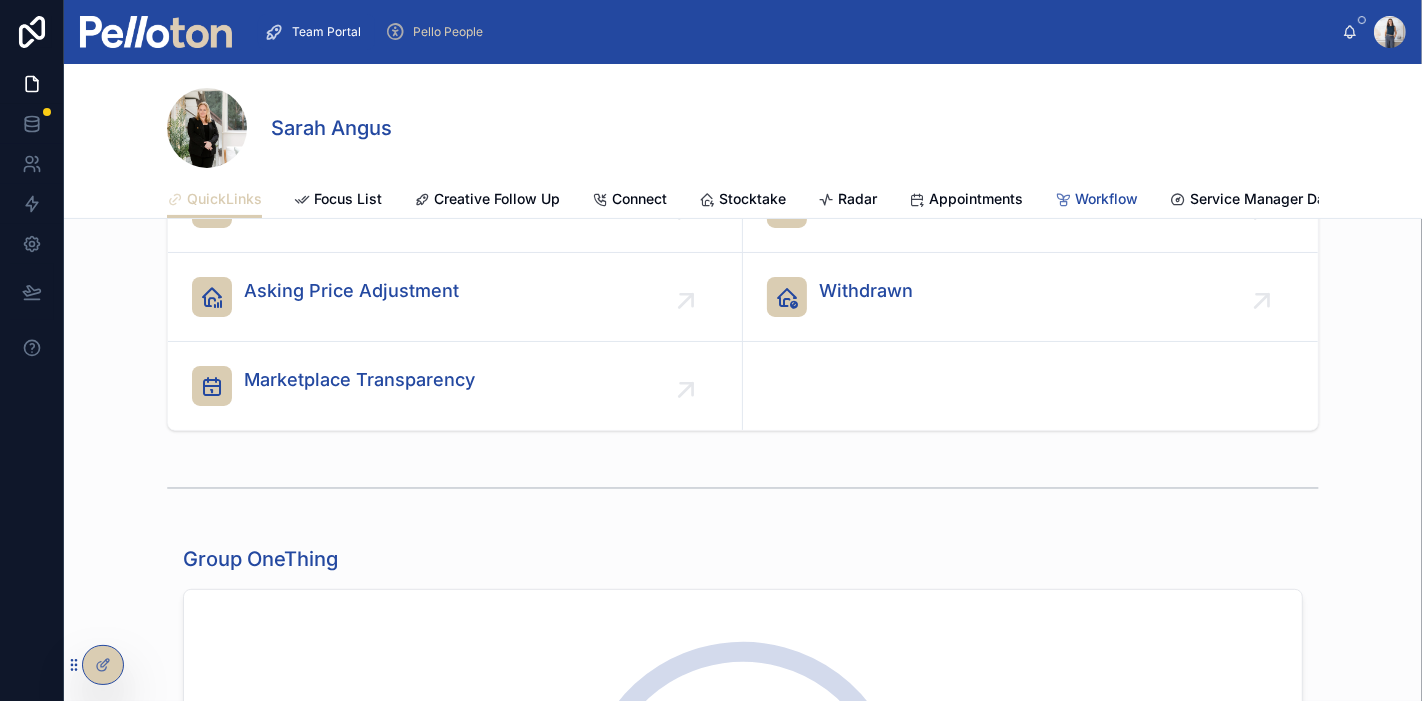 click on "Workflow" at bounding box center (1106, 199) 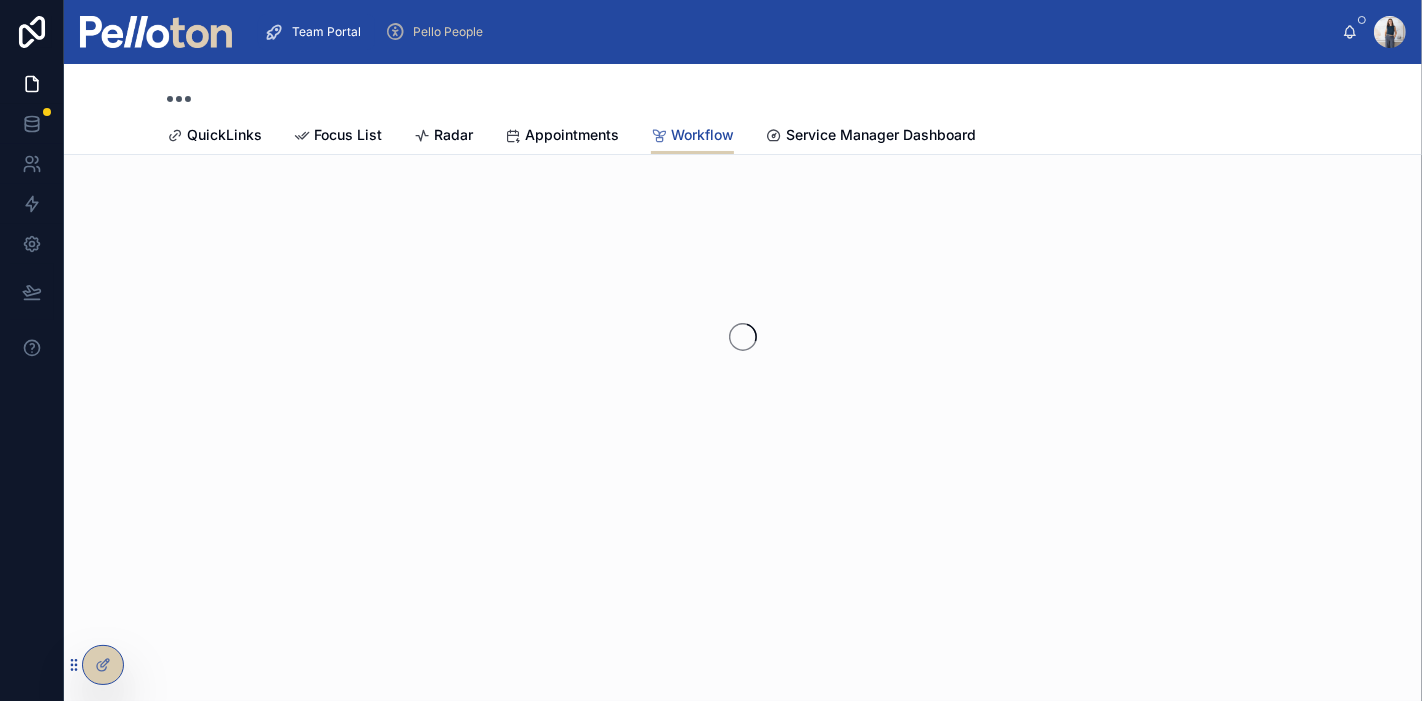 scroll, scrollTop: 0, scrollLeft: 0, axis: both 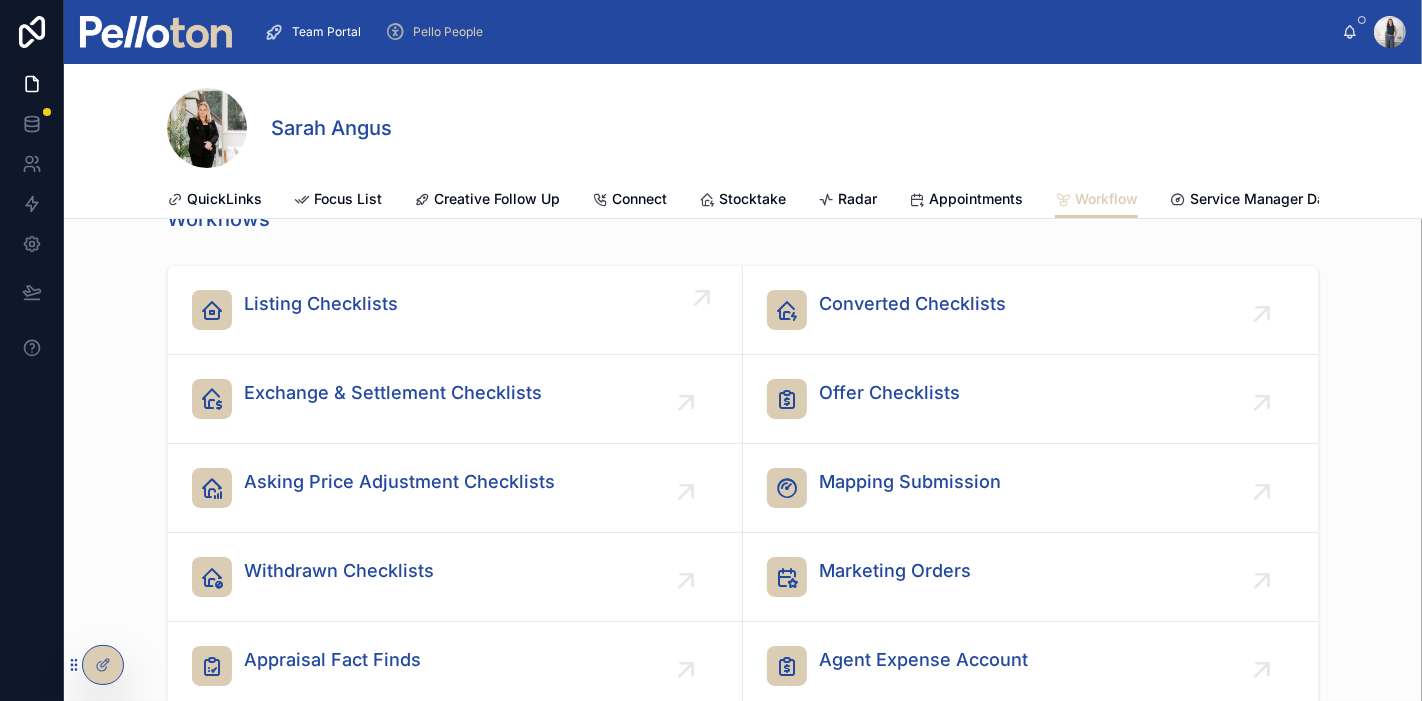 click on "Listing Checklists" at bounding box center [455, 310] 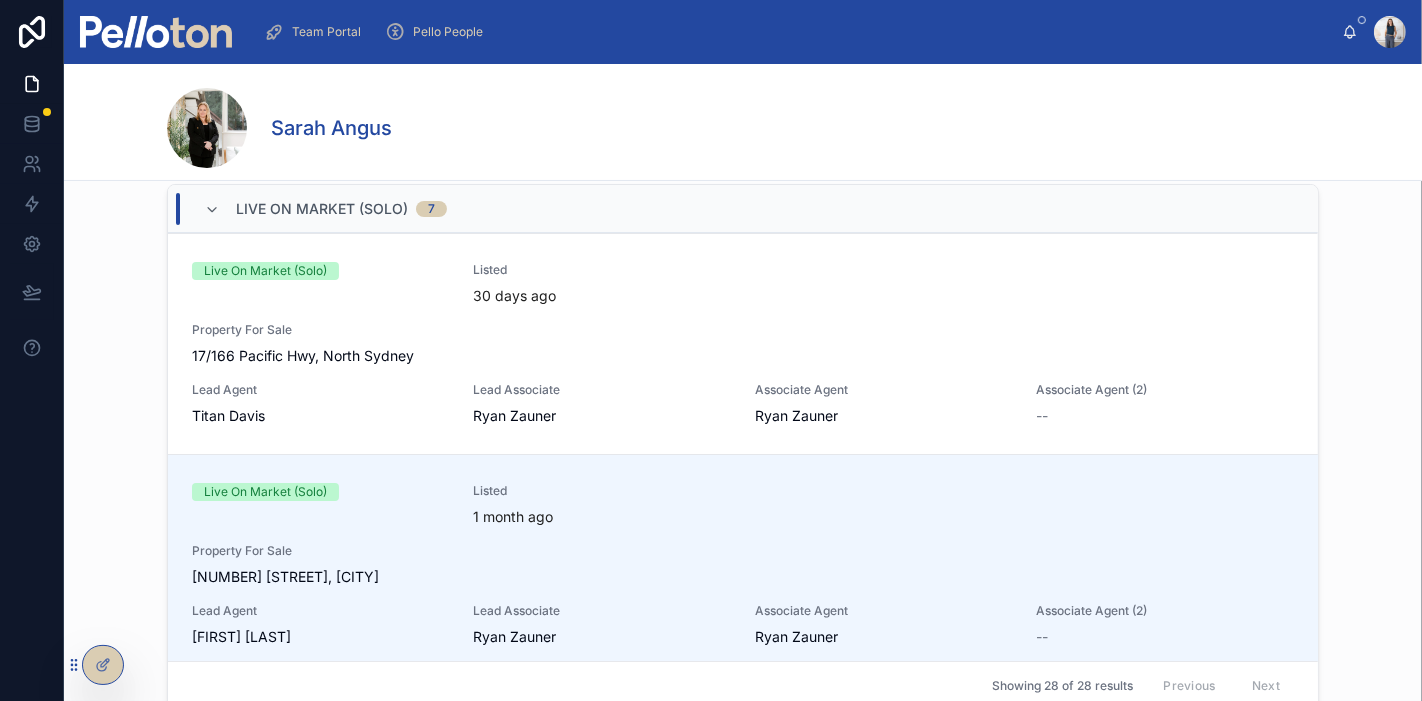 scroll, scrollTop: 111, scrollLeft: 0, axis: vertical 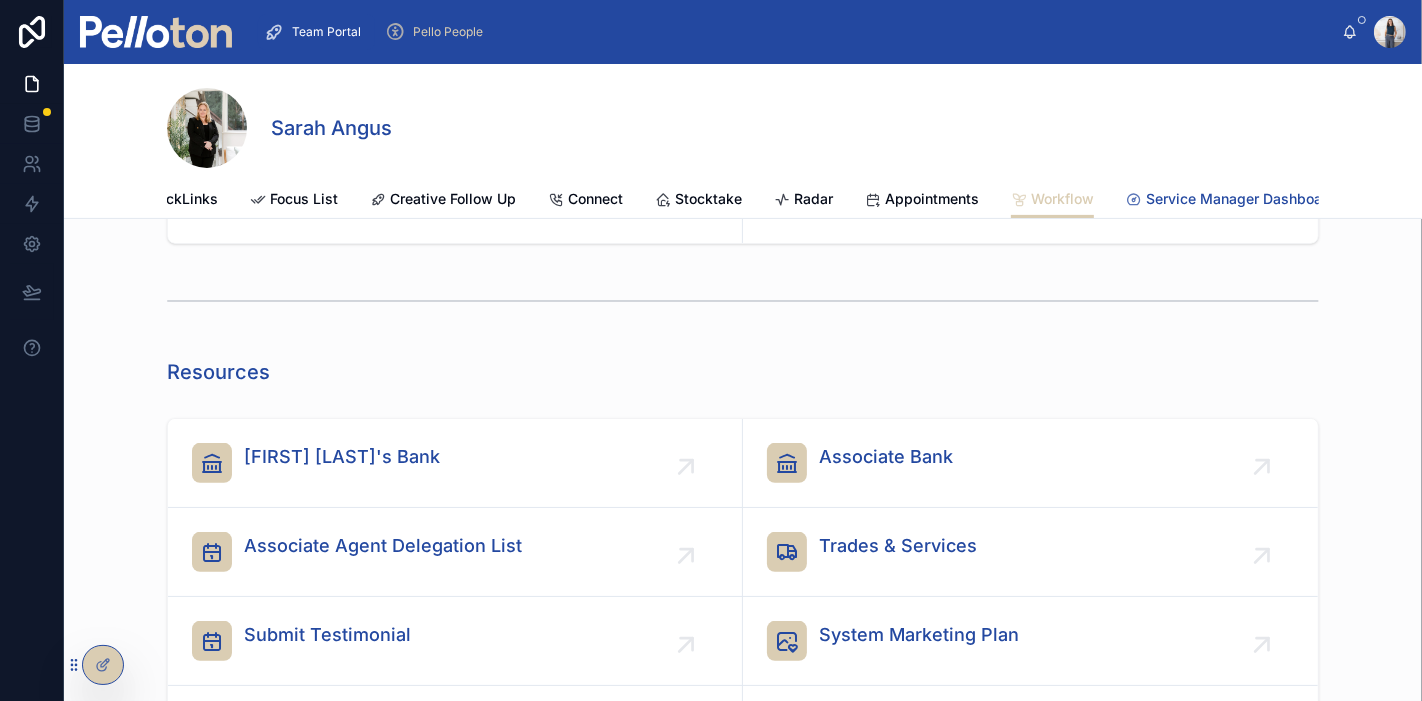 click on "Service Manager Dashboard" at bounding box center (1241, 199) 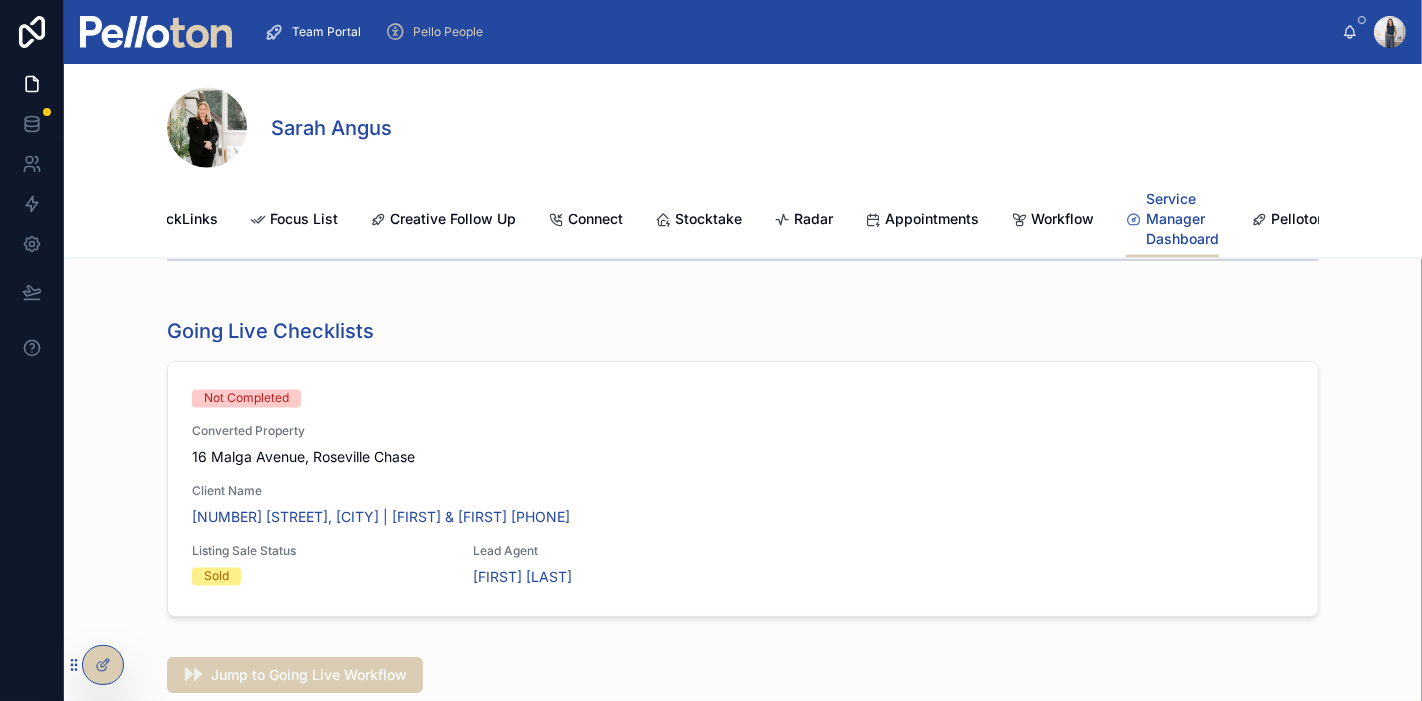 scroll, scrollTop: 2914, scrollLeft: 0, axis: vertical 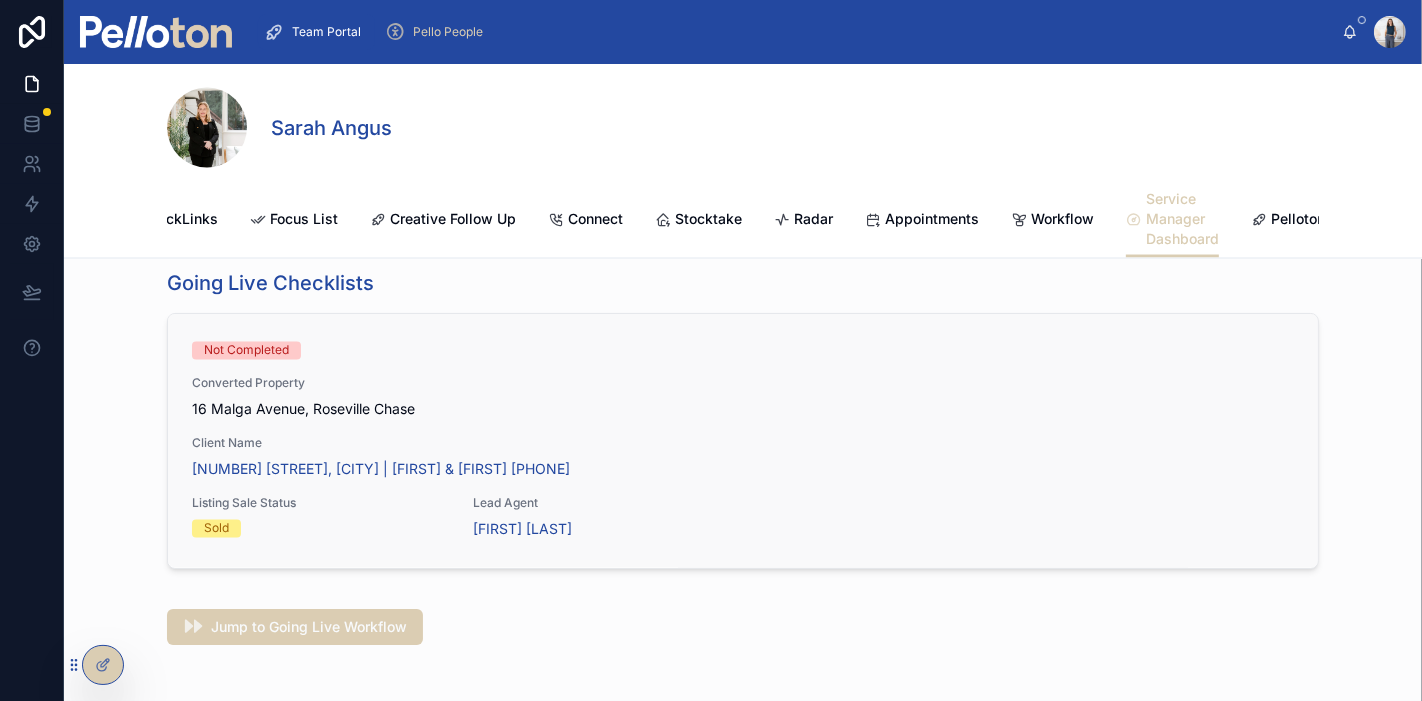 click on "16 Malga Avenue, Roseville Chase" at bounding box center [743, 410] 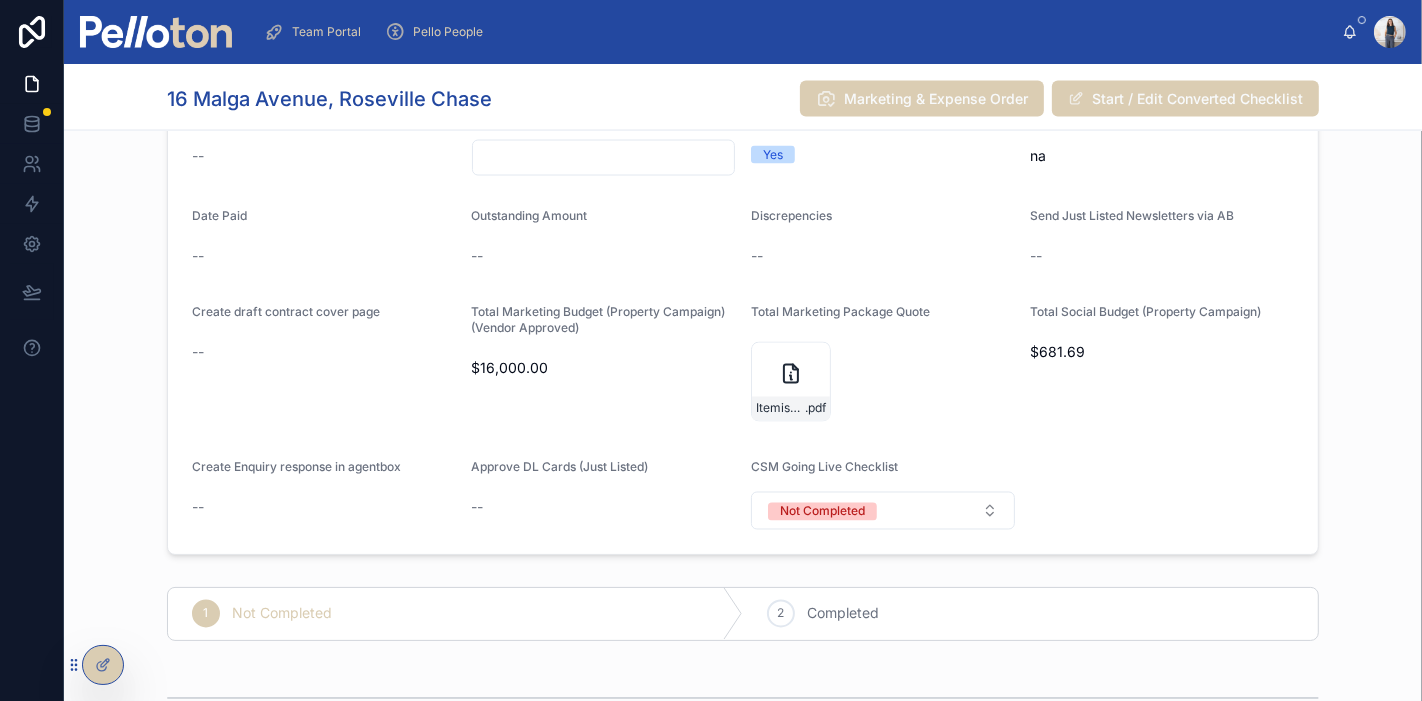 scroll, scrollTop: 3111, scrollLeft: 0, axis: vertical 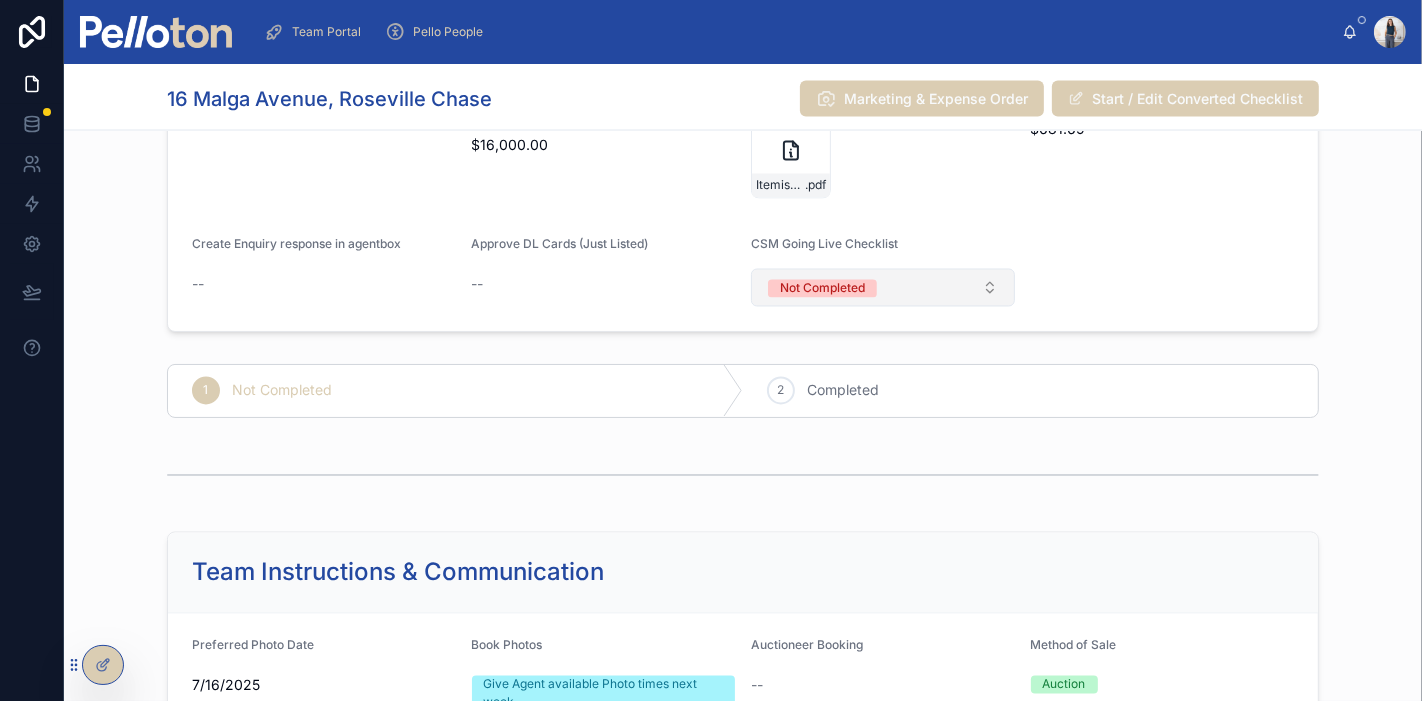 click on "Not Completed" at bounding box center (883, 288) 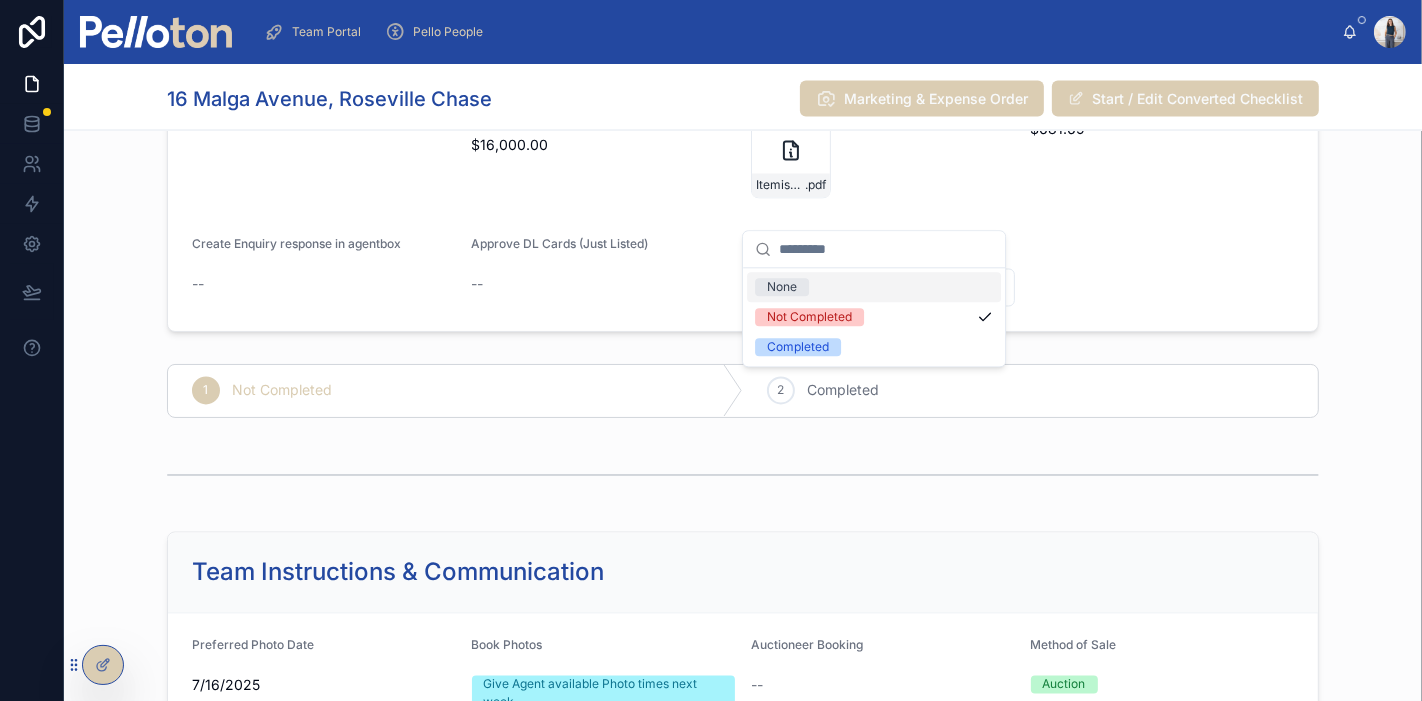 click on "None" at bounding box center [874, 287] 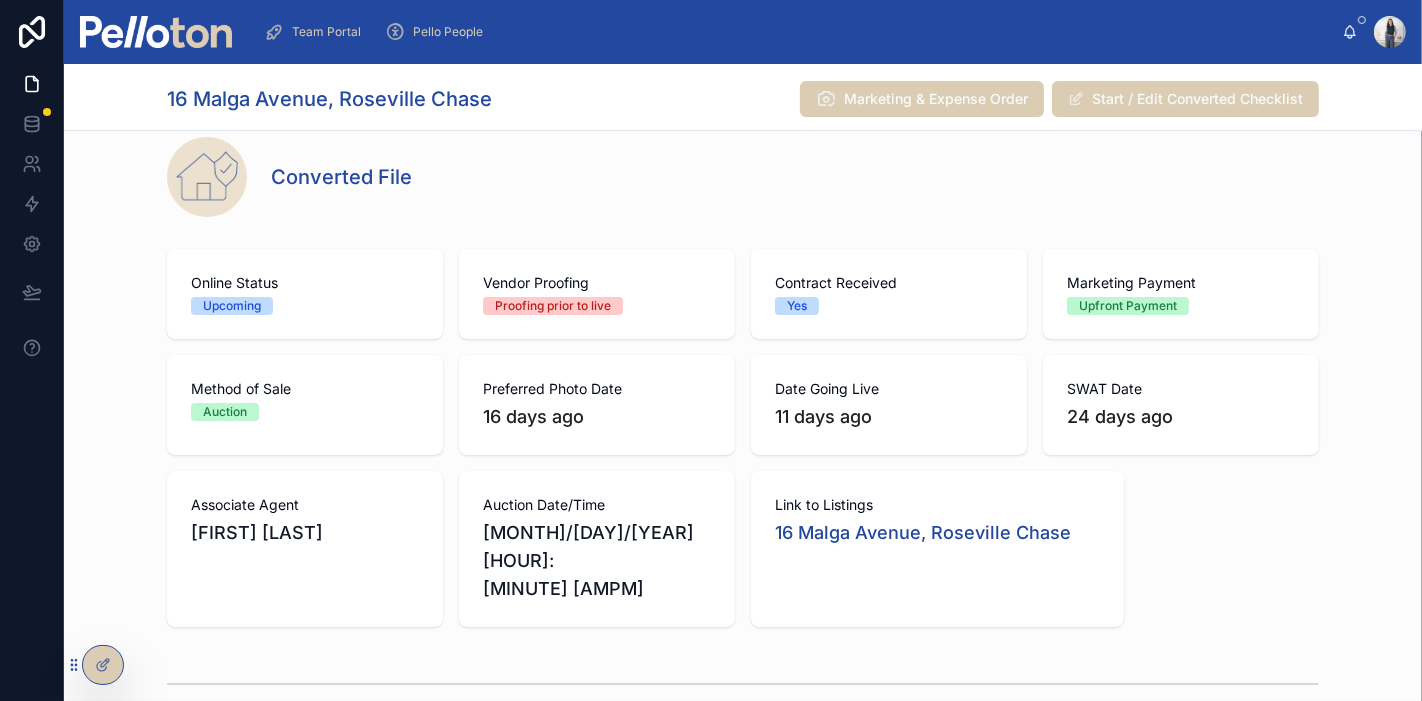 scroll, scrollTop: 0, scrollLeft: 0, axis: both 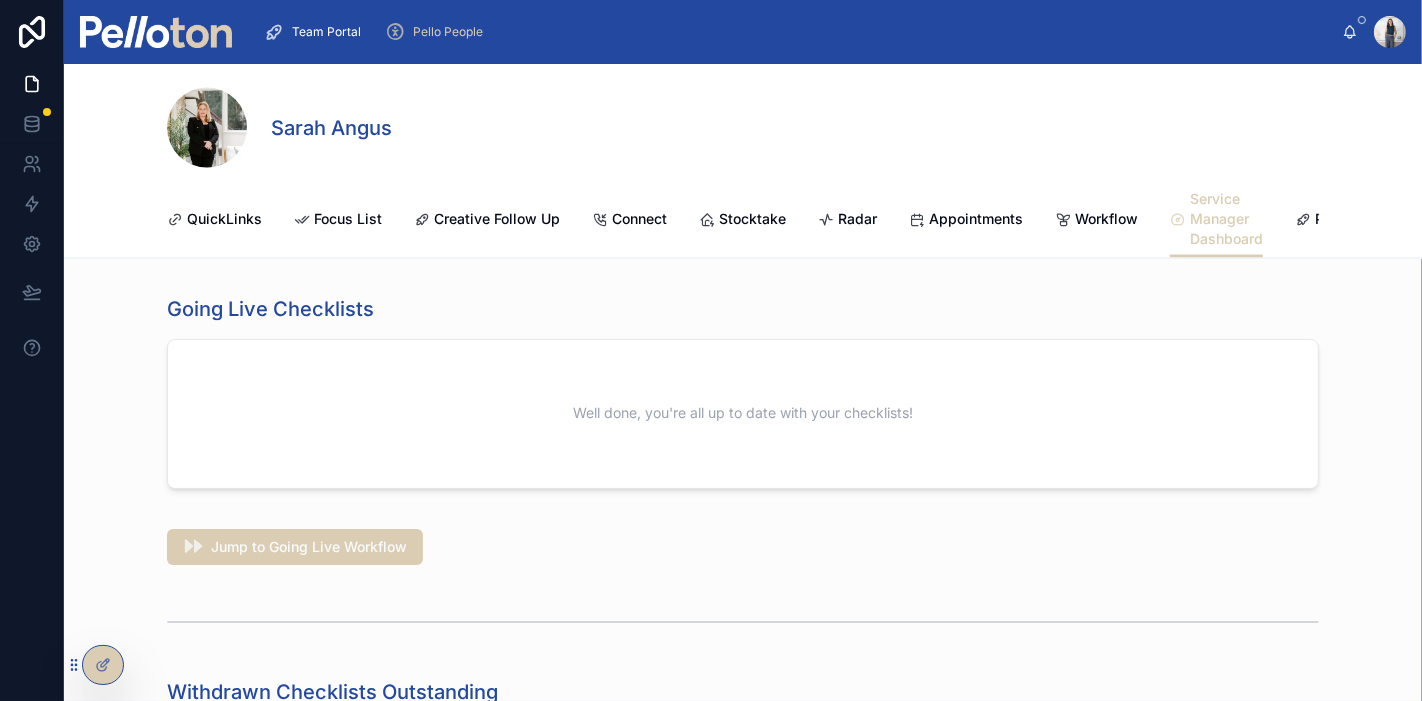 click on "Pello People" at bounding box center [448, 32] 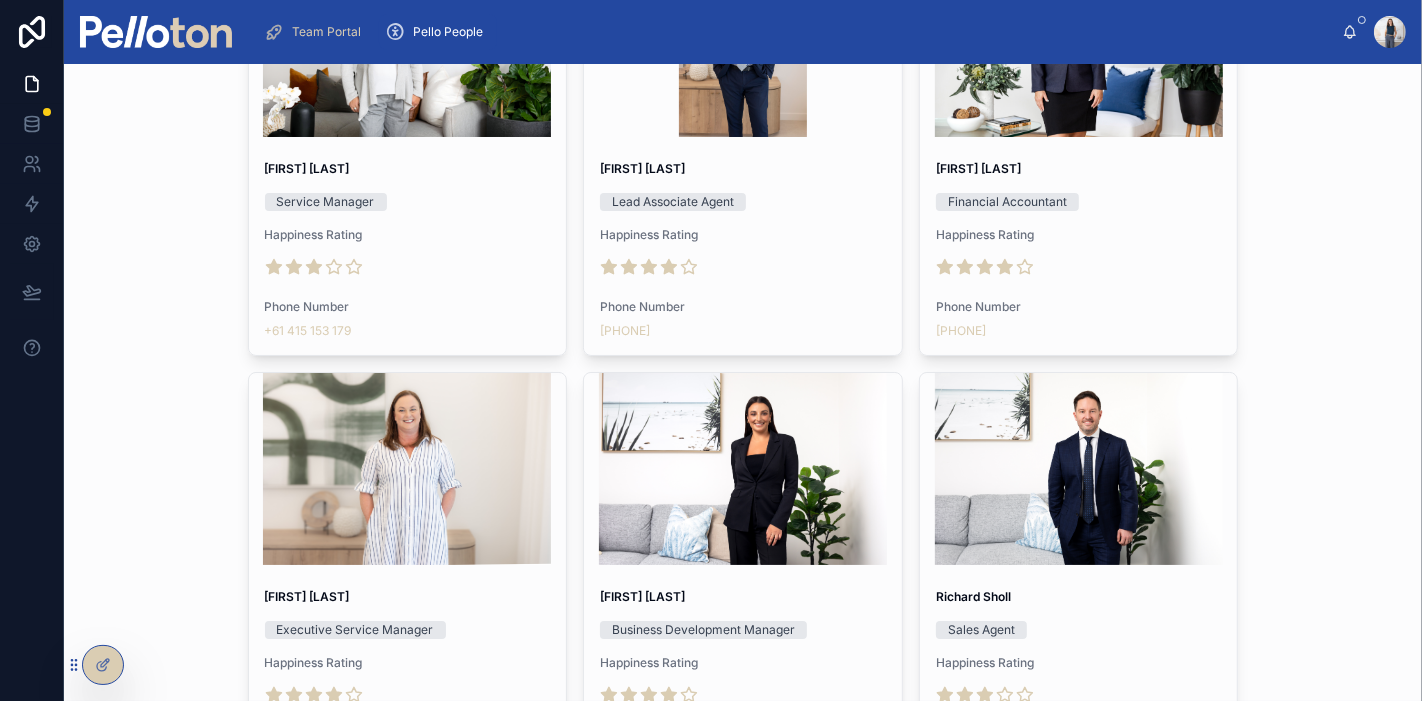 scroll, scrollTop: 2777, scrollLeft: 0, axis: vertical 